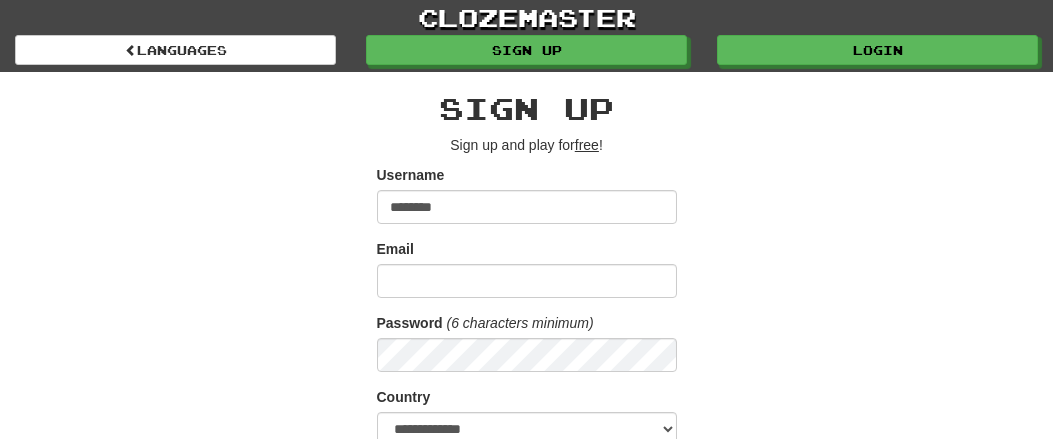 scroll, scrollTop: 0, scrollLeft: 0, axis: both 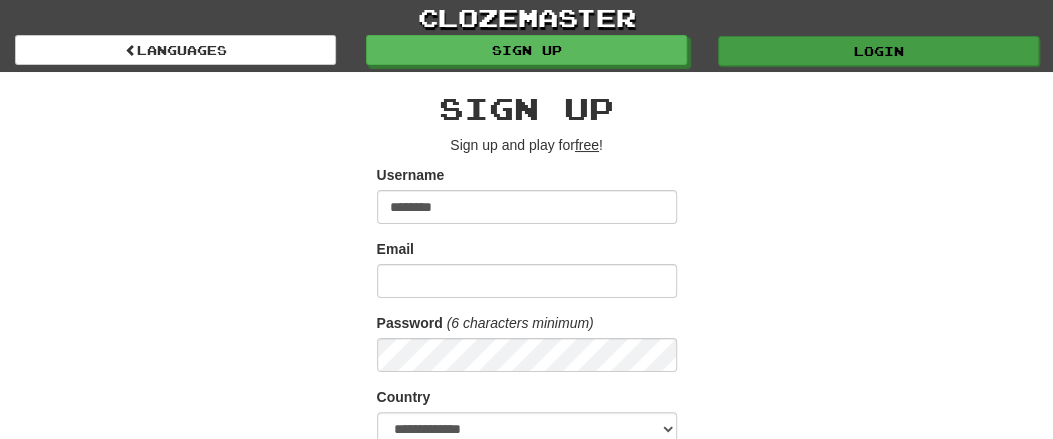 type on "********" 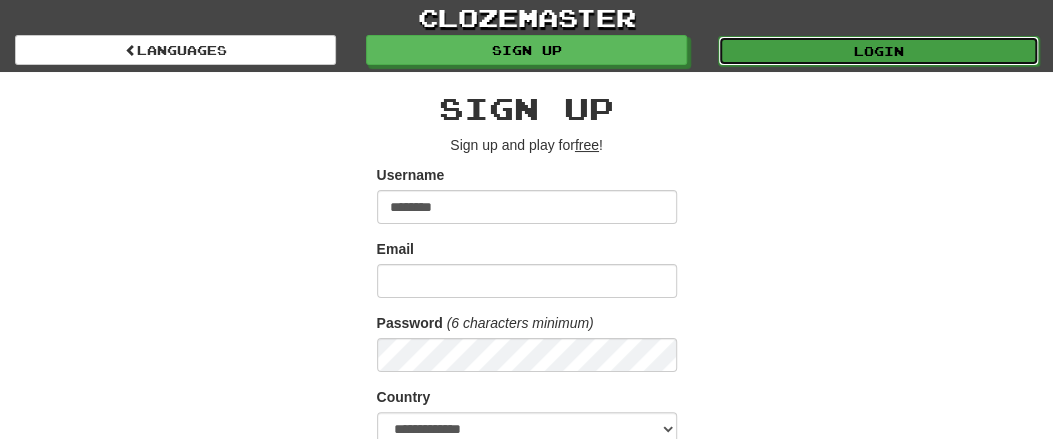 click on "Login" at bounding box center (878, 51) 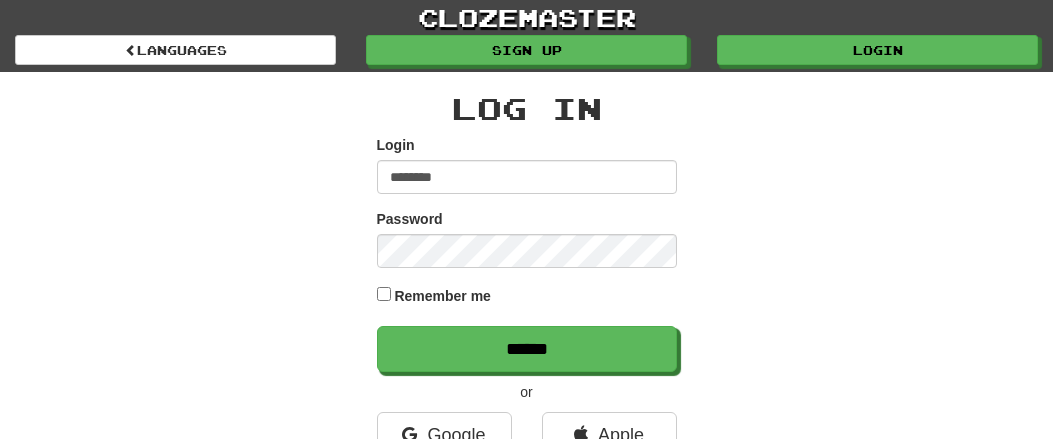 scroll, scrollTop: 0, scrollLeft: 0, axis: both 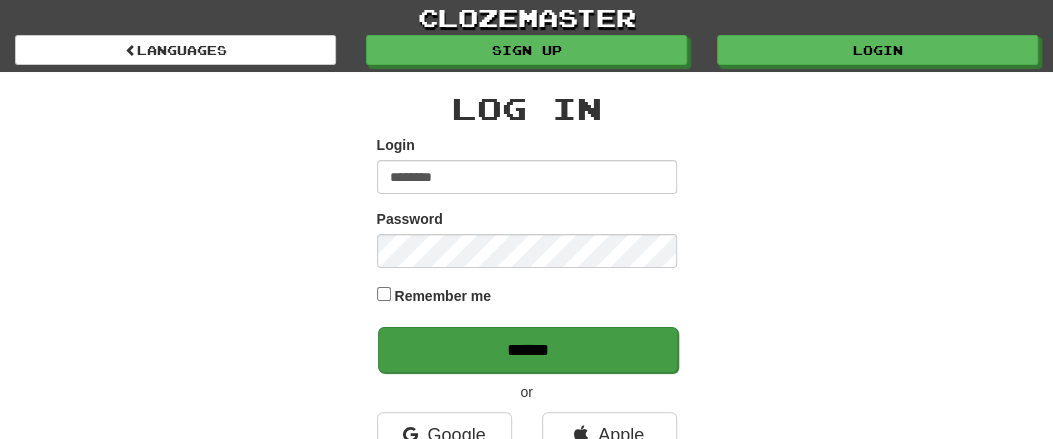 type on "********" 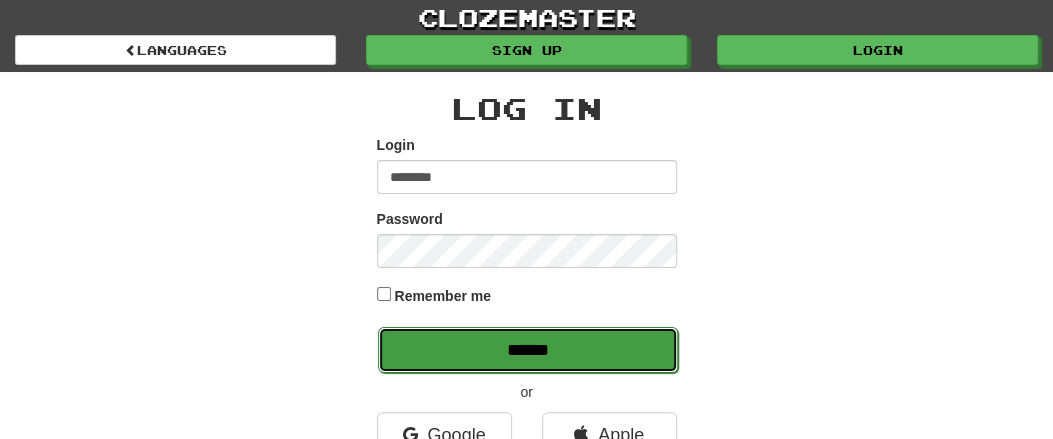 click on "******" at bounding box center [528, 350] 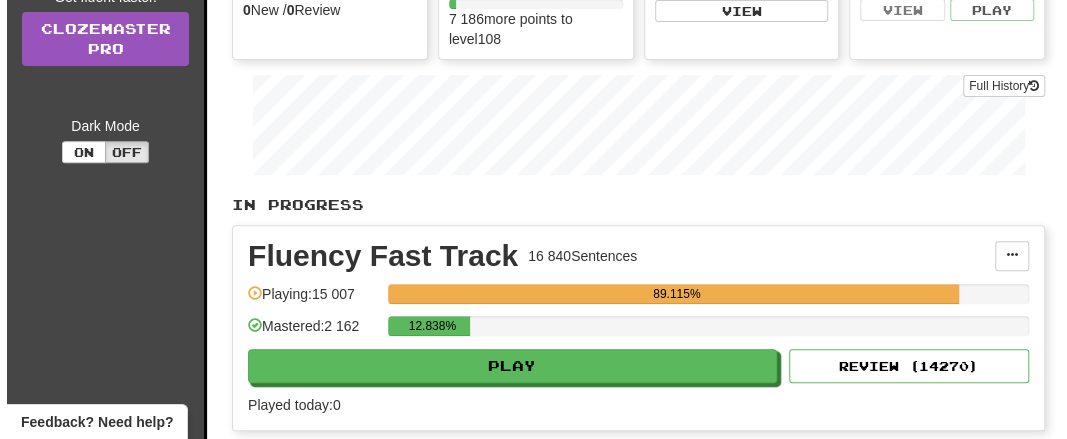 scroll, scrollTop: 312, scrollLeft: 0, axis: vertical 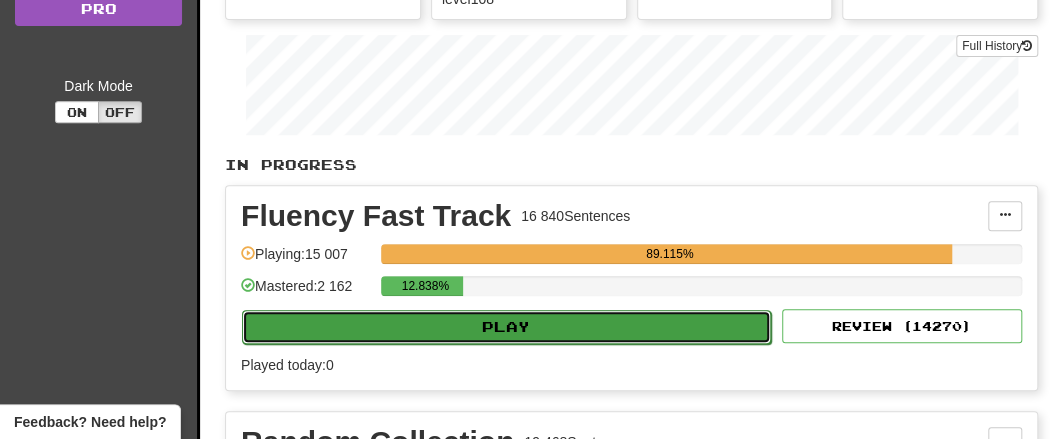 click on "Play" at bounding box center [506, 327] 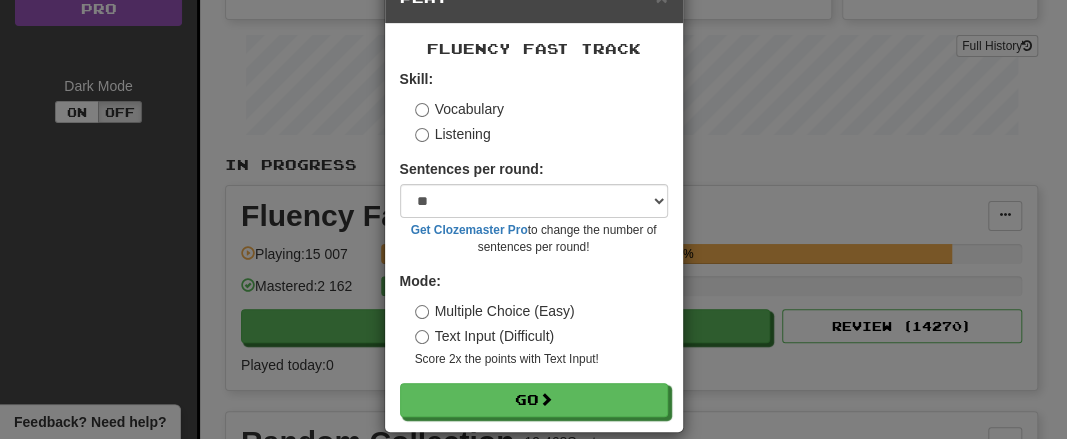scroll, scrollTop: 81, scrollLeft: 0, axis: vertical 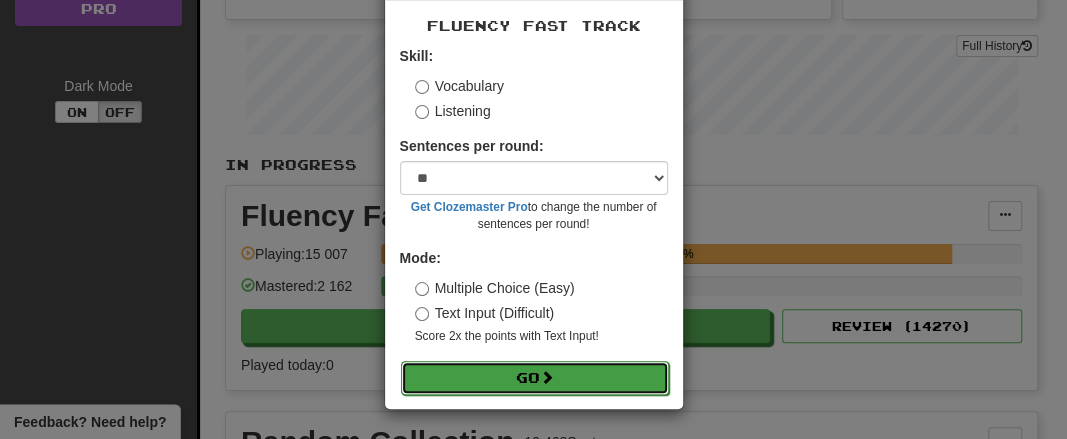 click on "Go" at bounding box center [535, 378] 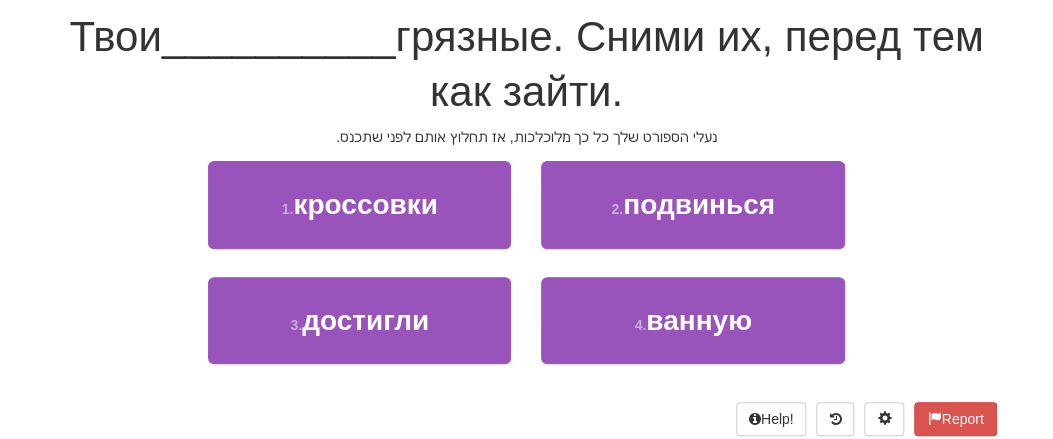 scroll, scrollTop: 208, scrollLeft: 0, axis: vertical 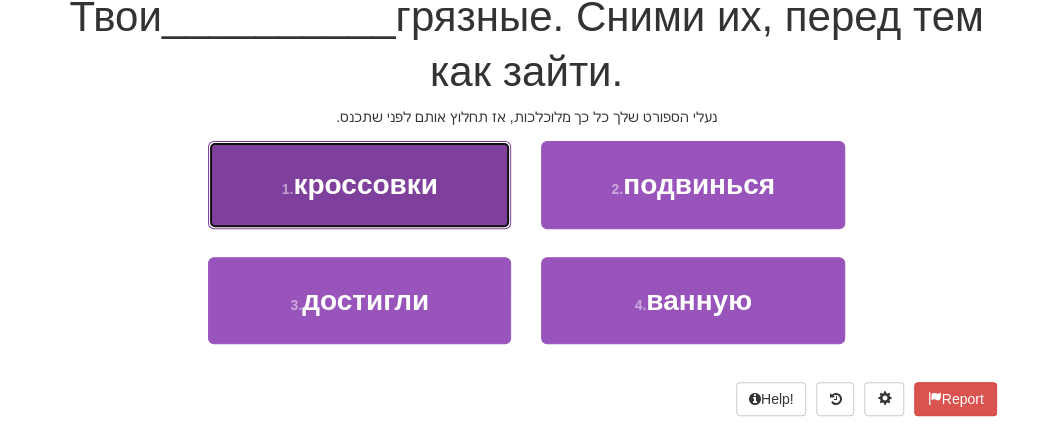 click on "кроссовки" at bounding box center [365, 184] 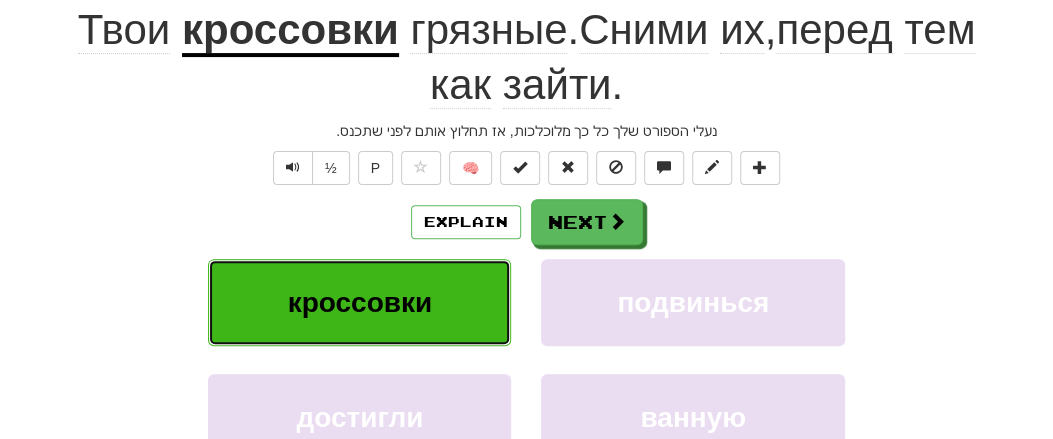 scroll, scrollTop: 220, scrollLeft: 0, axis: vertical 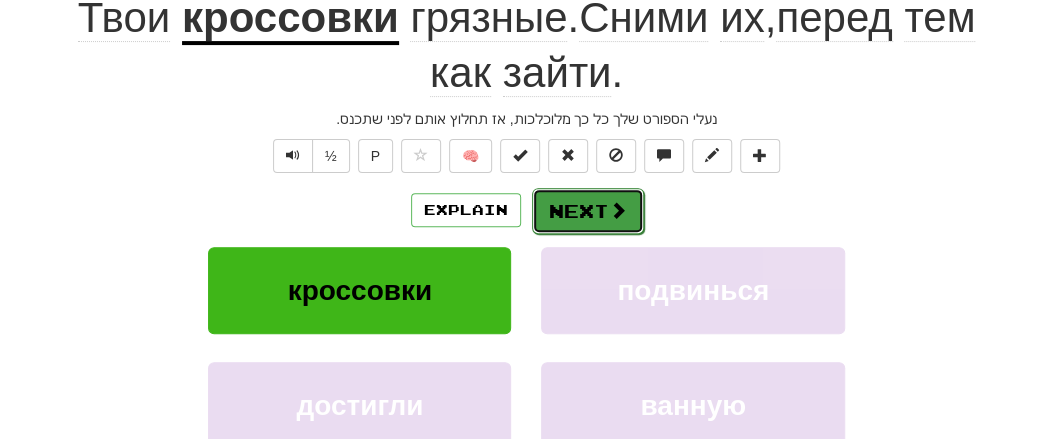 click at bounding box center (618, 210) 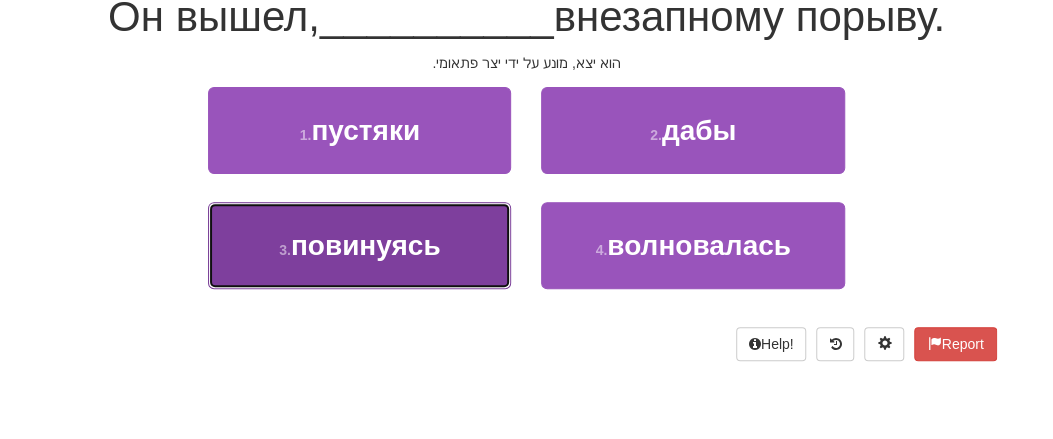 click on "повинуясь" at bounding box center (366, 245) 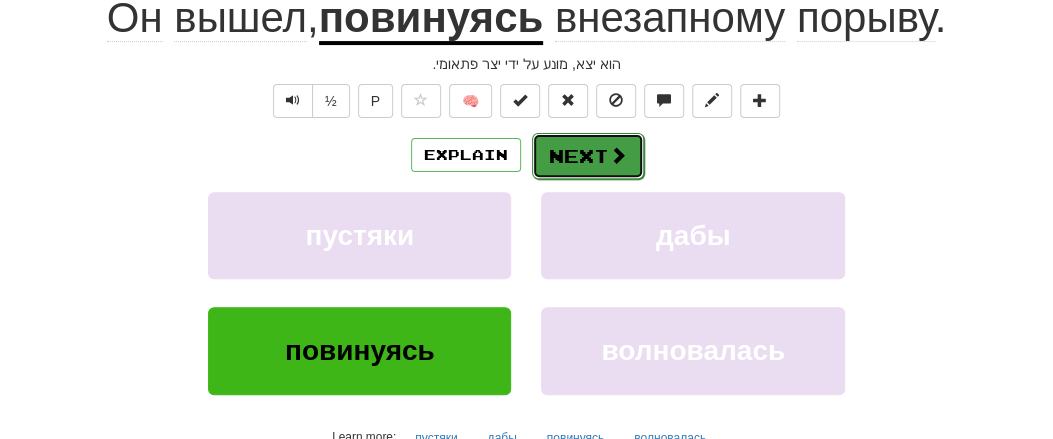 click on "Next" at bounding box center [588, 156] 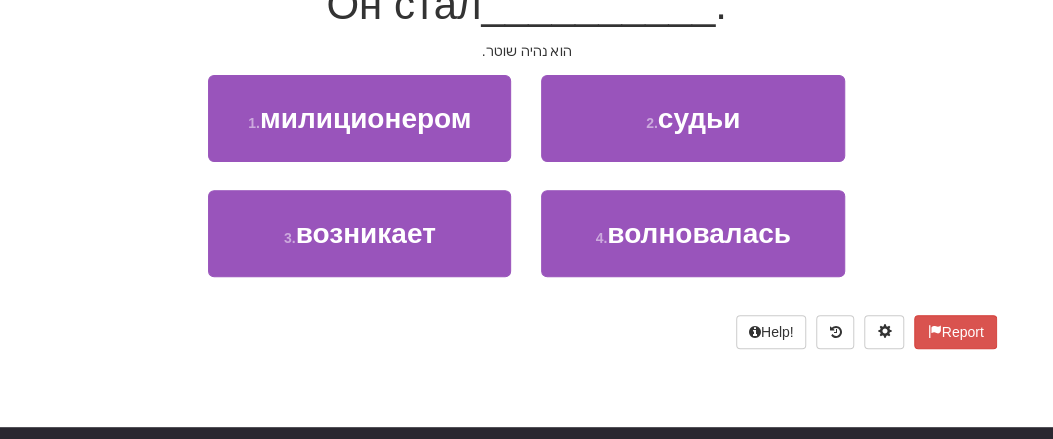 scroll, scrollTop: 208, scrollLeft: 0, axis: vertical 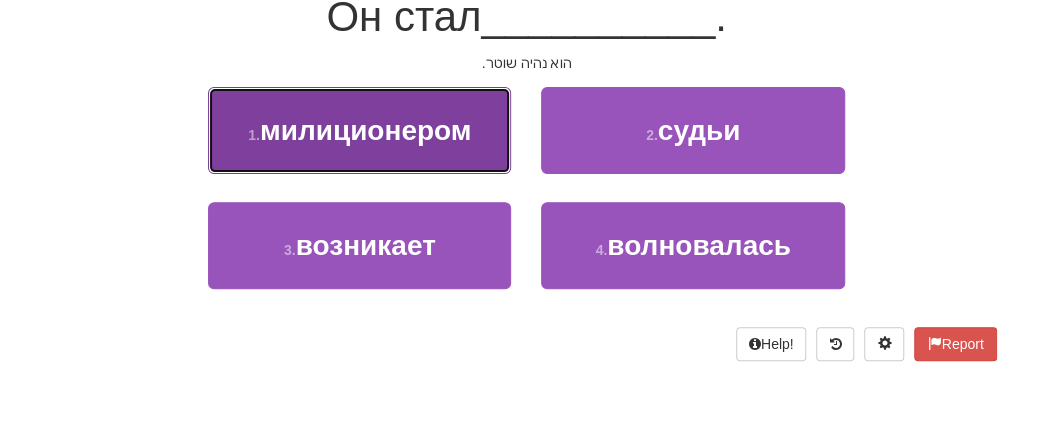 click on "милиционером" at bounding box center [366, 130] 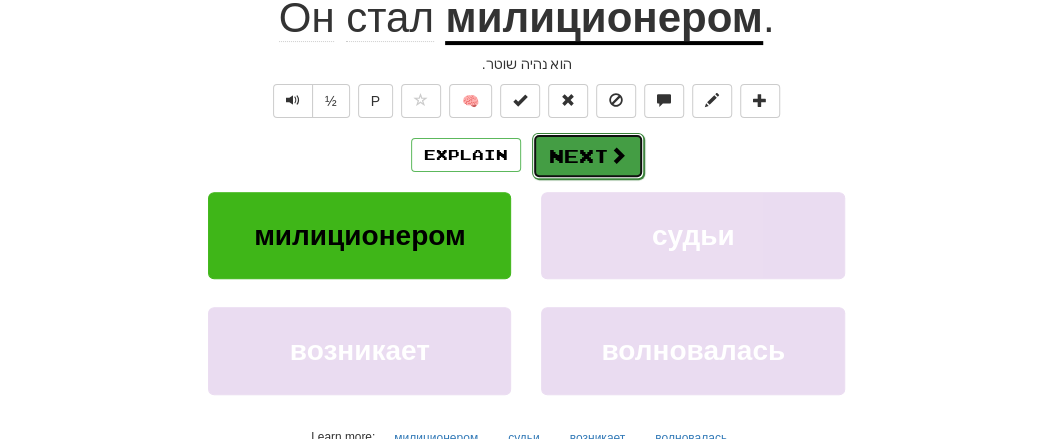 click at bounding box center [618, 155] 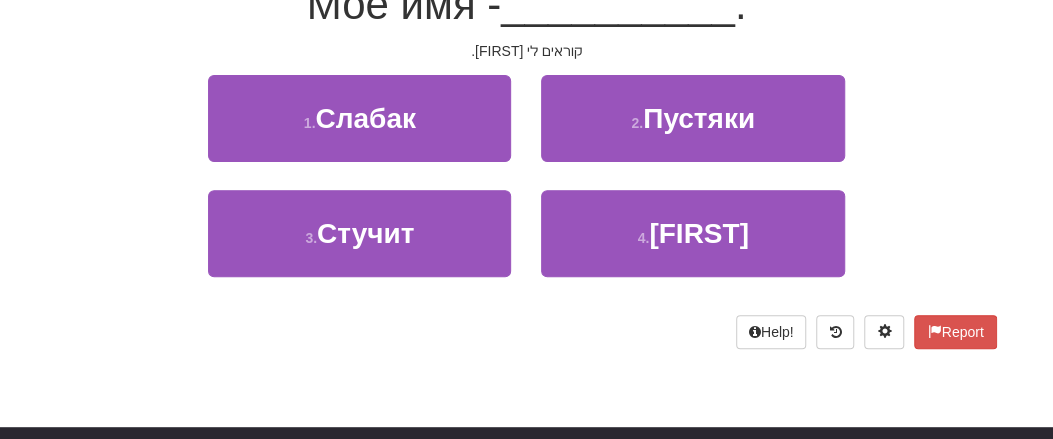 scroll, scrollTop: 208, scrollLeft: 0, axis: vertical 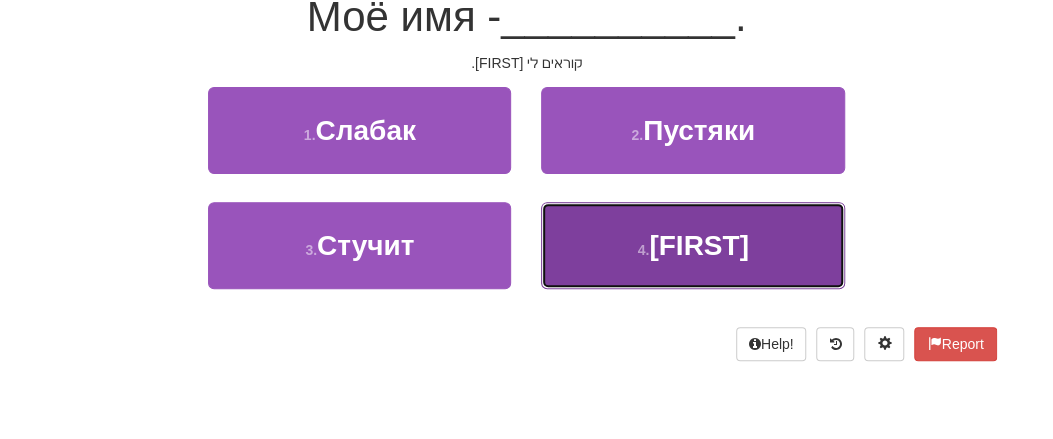 click on "[FIRST]" at bounding box center [699, 245] 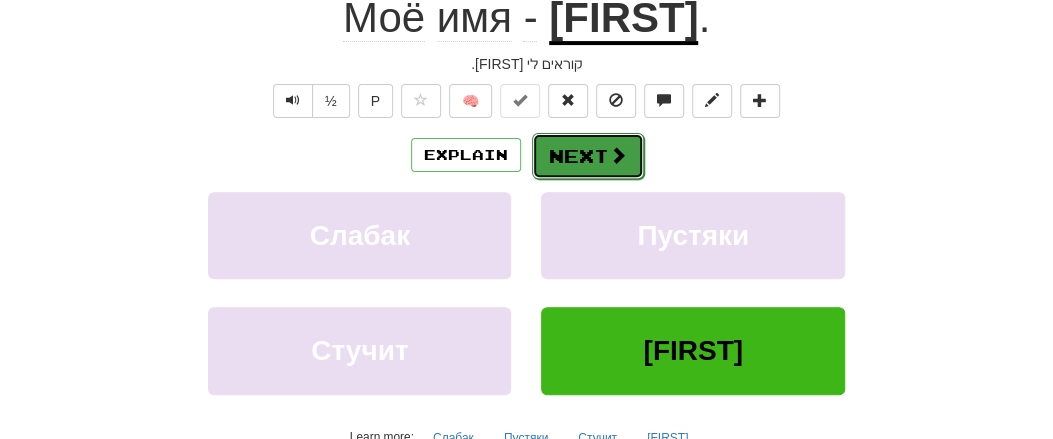 click on "Next" at bounding box center [588, 156] 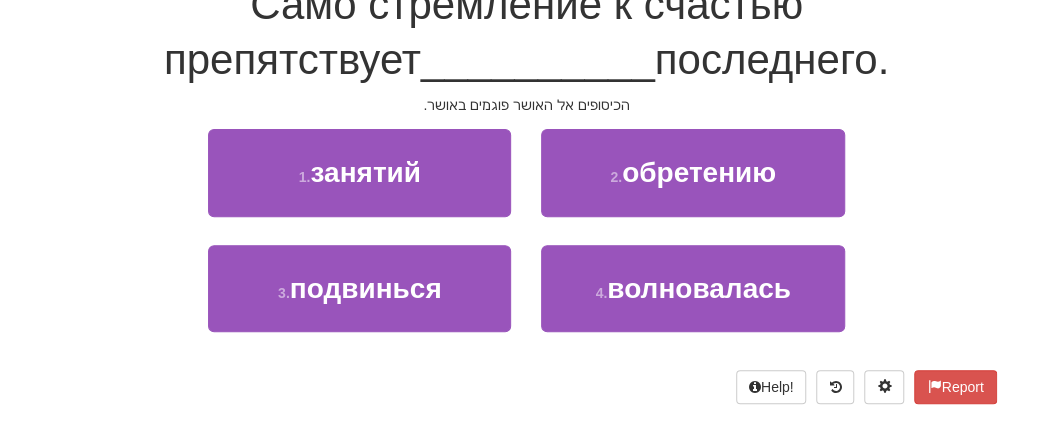 scroll, scrollTop: 208, scrollLeft: 0, axis: vertical 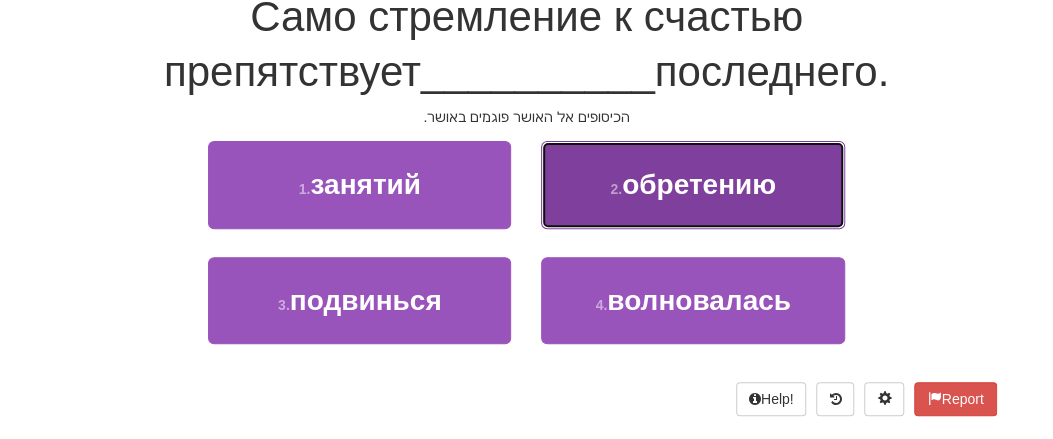 click on "обретению" at bounding box center (699, 184) 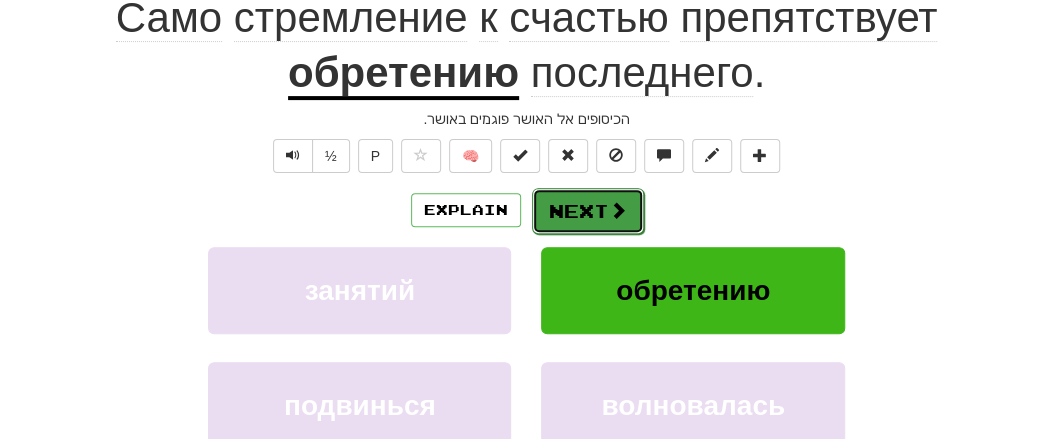 click on "Next" at bounding box center [588, 211] 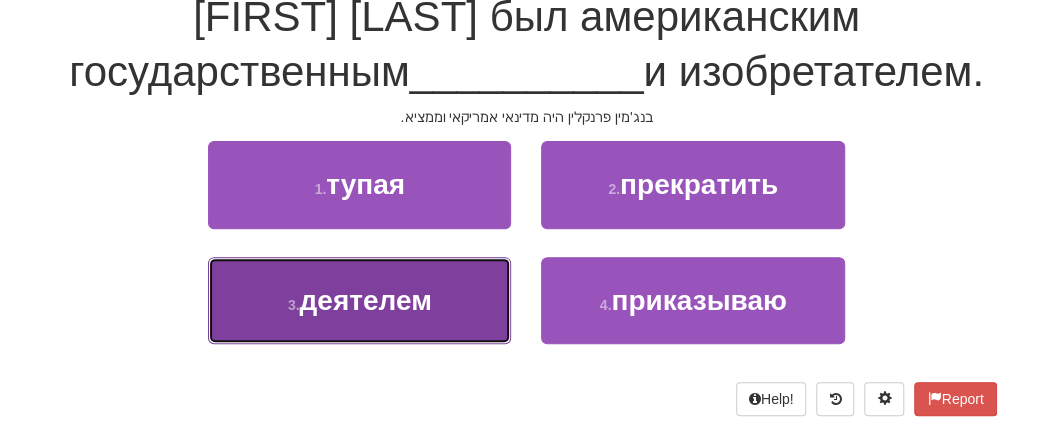 click on "3 .  деятелем" at bounding box center (359, 300) 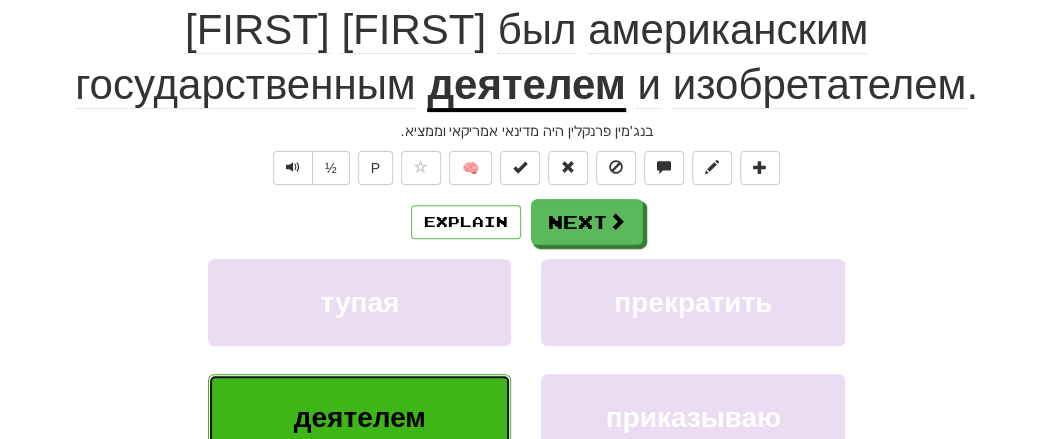 scroll, scrollTop: 220, scrollLeft: 0, axis: vertical 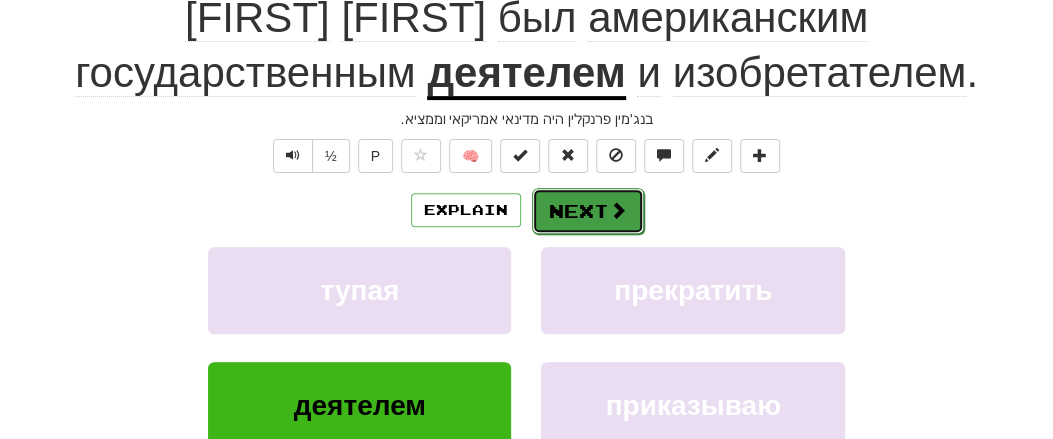 click on "Next" at bounding box center [588, 211] 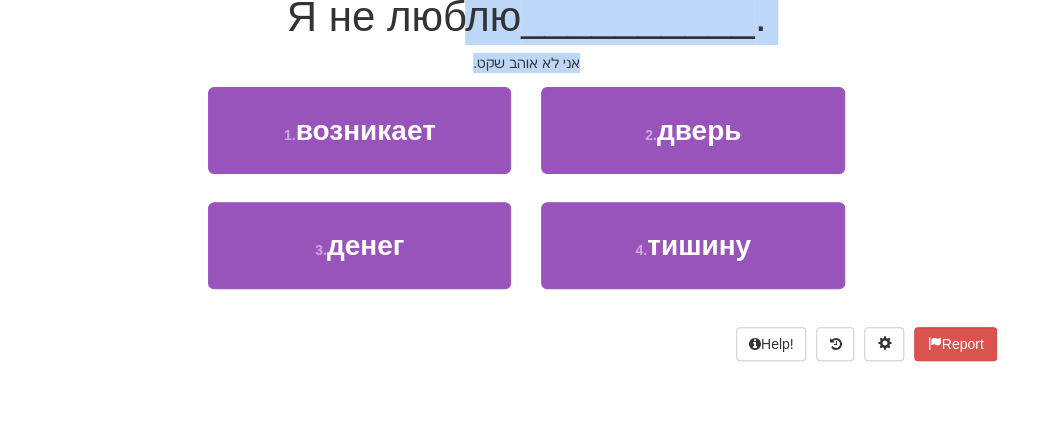 drag, startPoint x: 467, startPoint y: 49, endPoint x: 449, endPoint y: 55, distance: 18.973665 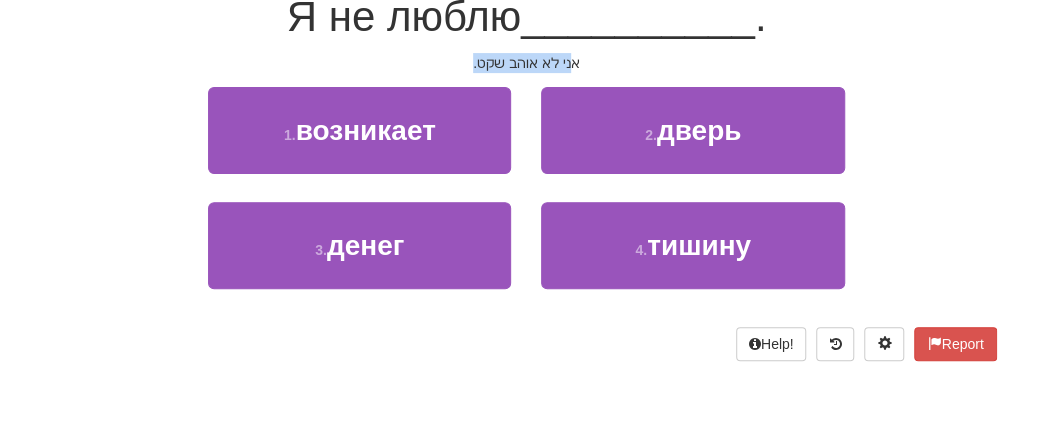 drag, startPoint x: 415, startPoint y: 71, endPoint x: 569, endPoint y: 80, distance: 154.26276 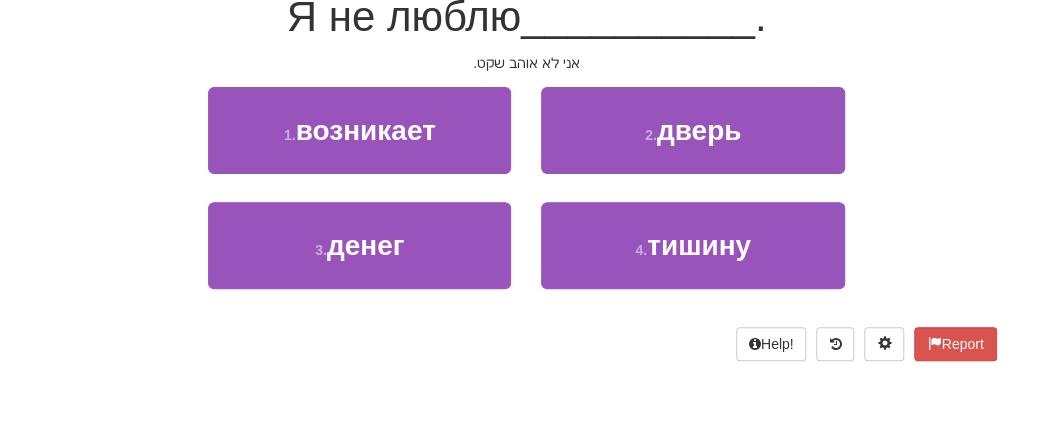 click on "אני לא אוהב שקט." at bounding box center [527, 63] 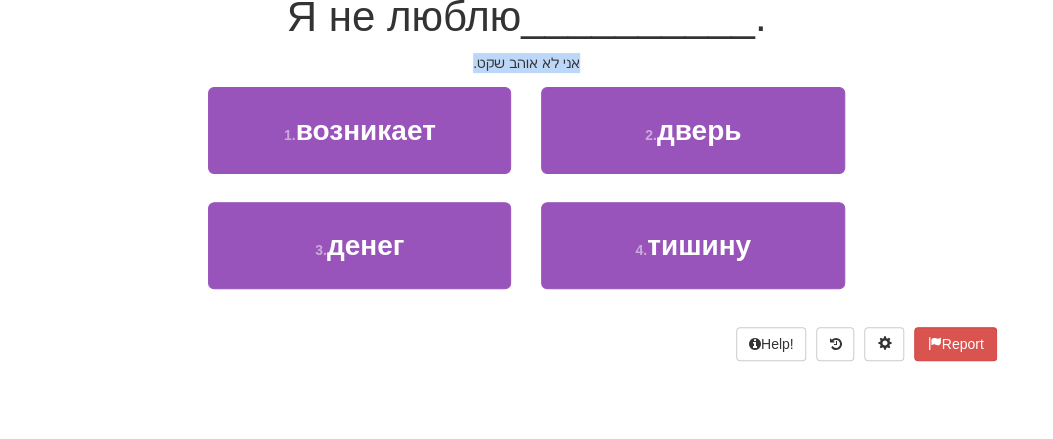 drag, startPoint x: 479, startPoint y: 67, endPoint x: 605, endPoint y: 69, distance: 126.01587 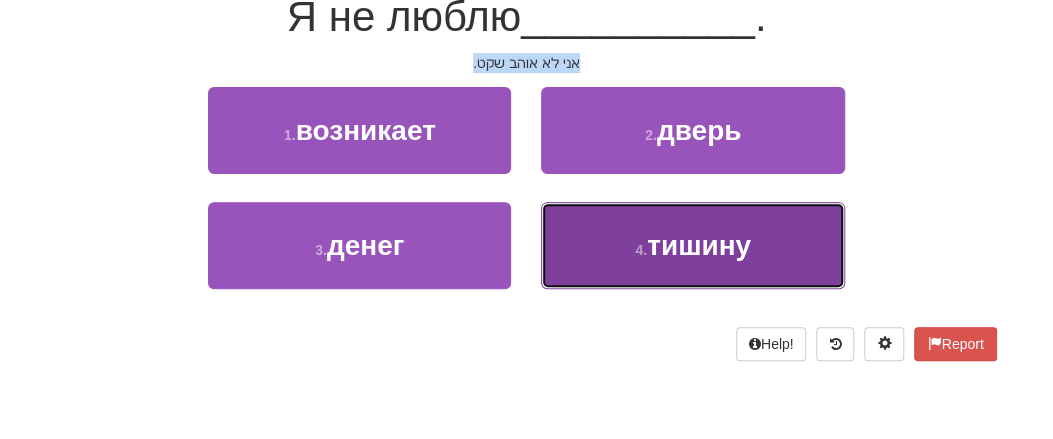 click on "4 .  тишину" at bounding box center [692, 245] 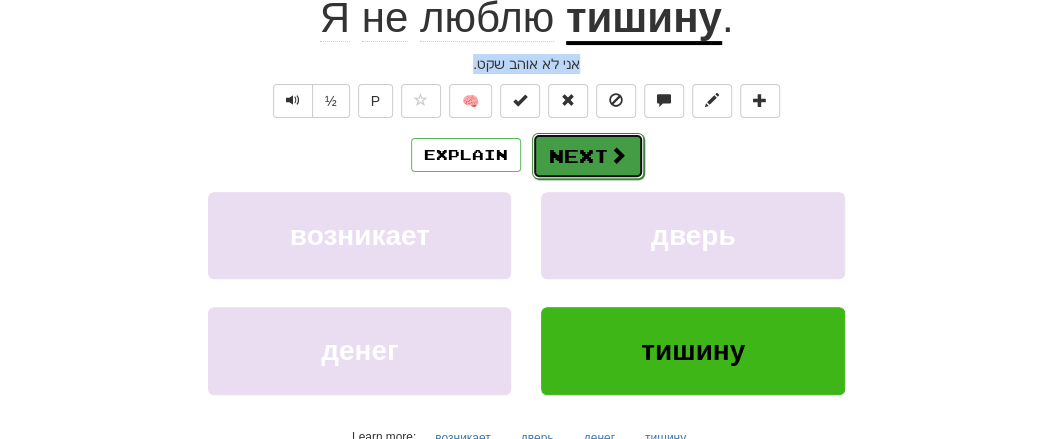 click on "Next" at bounding box center (588, 156) 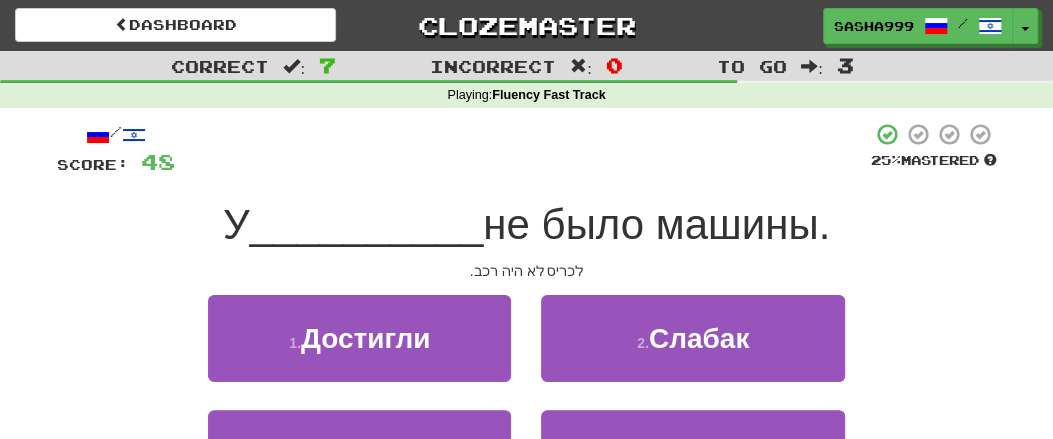 scroll, scrollTop: 104, scrollLeft: 0, axis: vertical 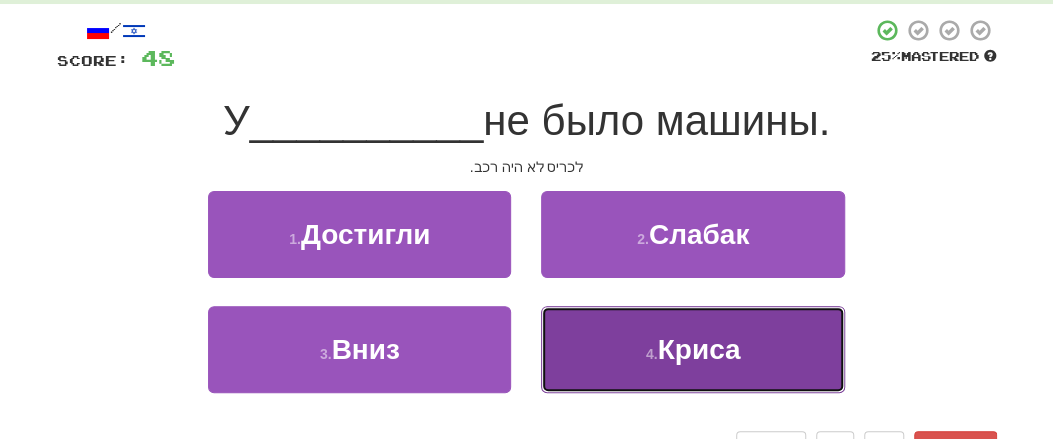 click on "4 .  Криса" at bounding box center (692, 349) 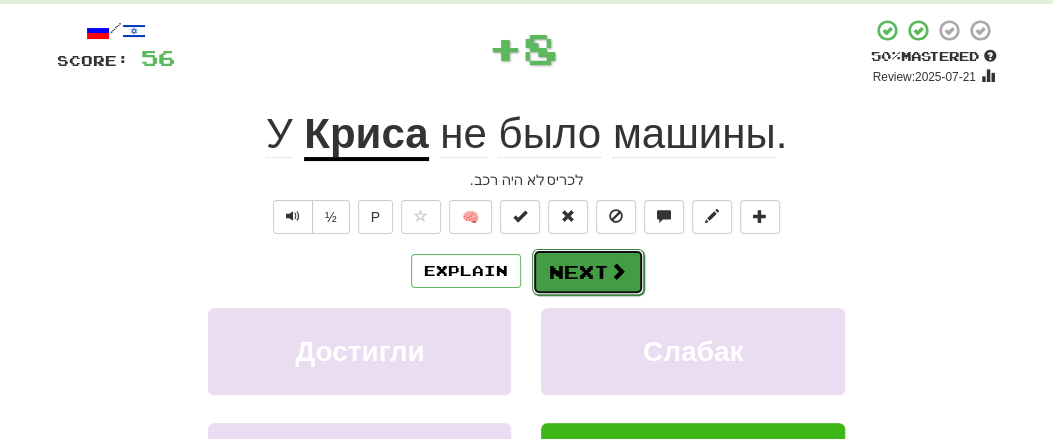 click on "Next" at bounding box center [588, 272] 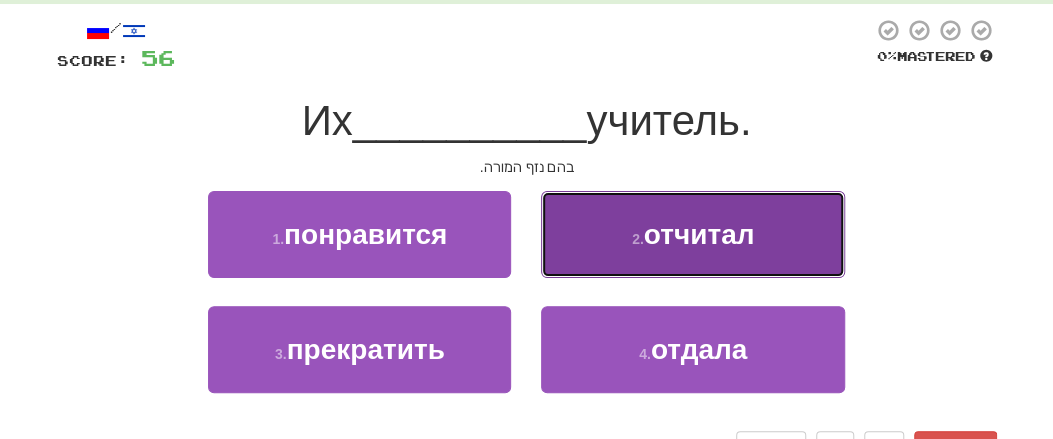 click on "2 .  отчитал" at bounding box center (692, 234) 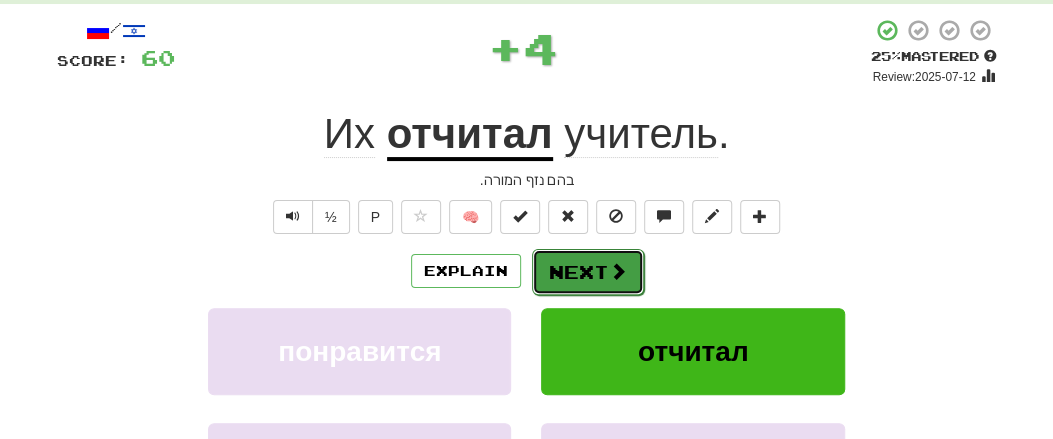 click on "Next" at bounding box center [588, 272] 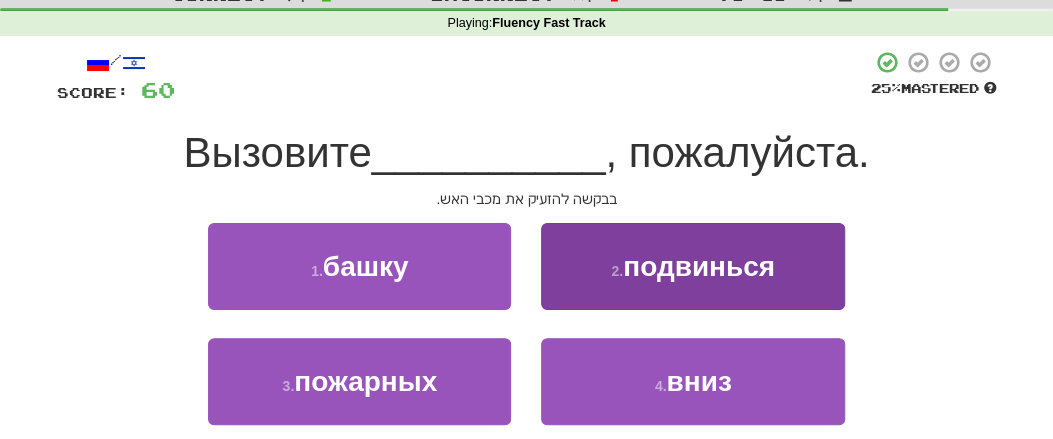 scroll, scrollTop: 208, scrollLeft: 0, axis: vertical 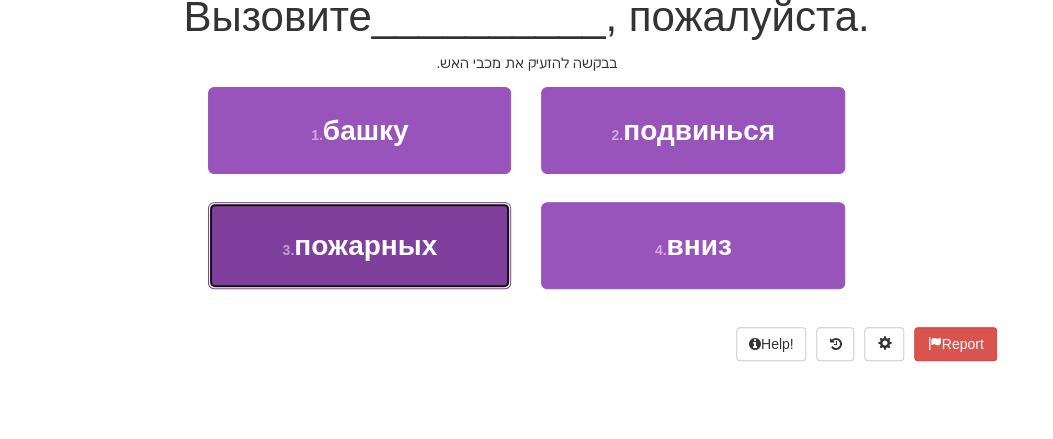 click on "пожарных" at bounding box center [365, 245] 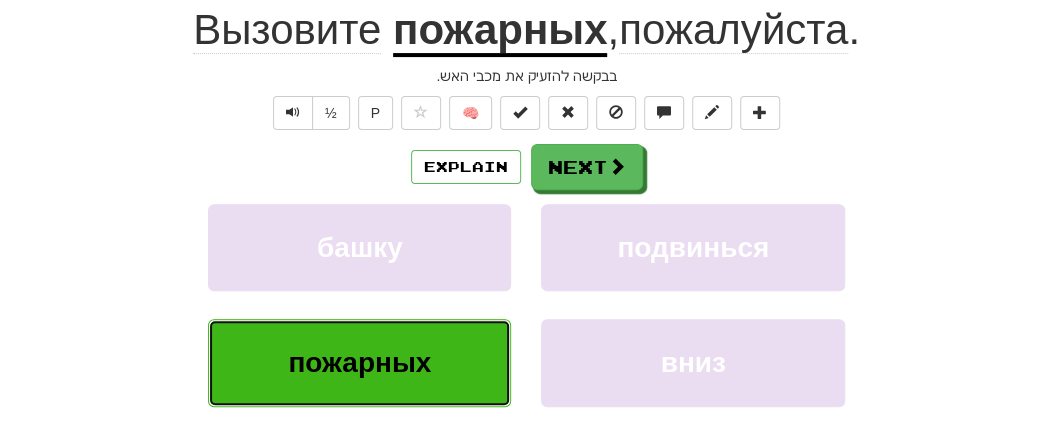scroll, scrollTop: 220, scrollLeft: 0, axis: vertical 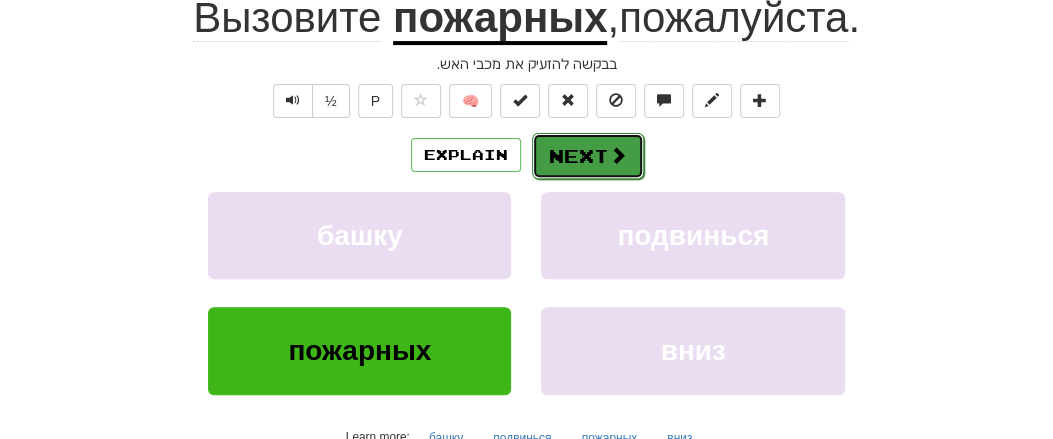 click on "Next" at bounding box center [588, 156] 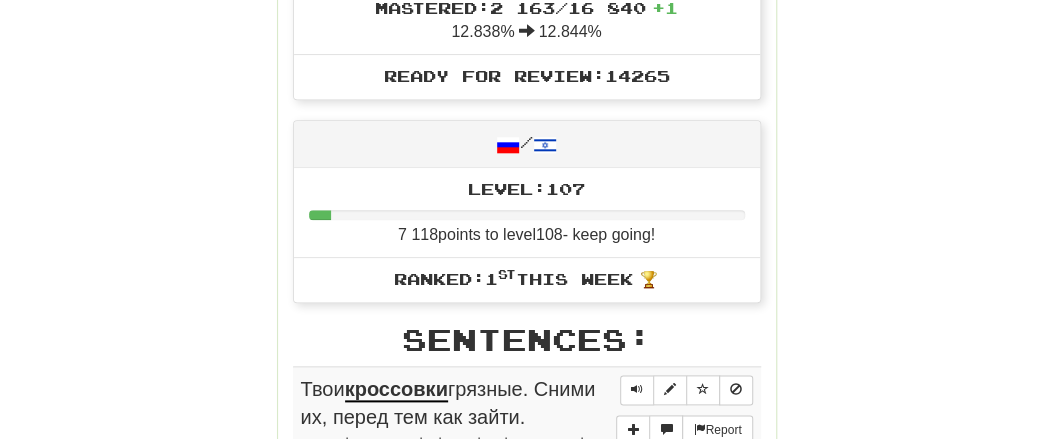 scroll, scrollTop: 932, scrollLeft: 0, axis: vertical 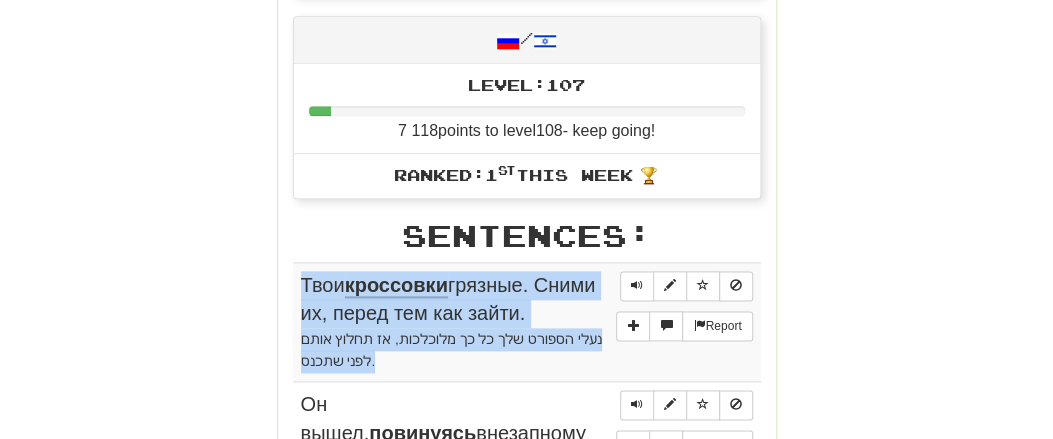drag, startPoint x: 281, startPoint y: 271, endPoint x: 528, endPoint y: 351, distance: 259.63245 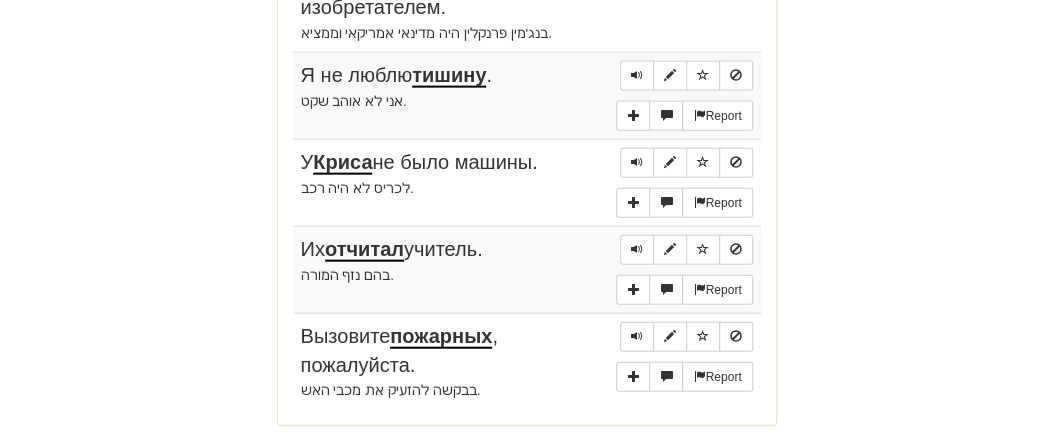 scroll, scrollTop: 1868, scrollLeft: 0, axis: vertical 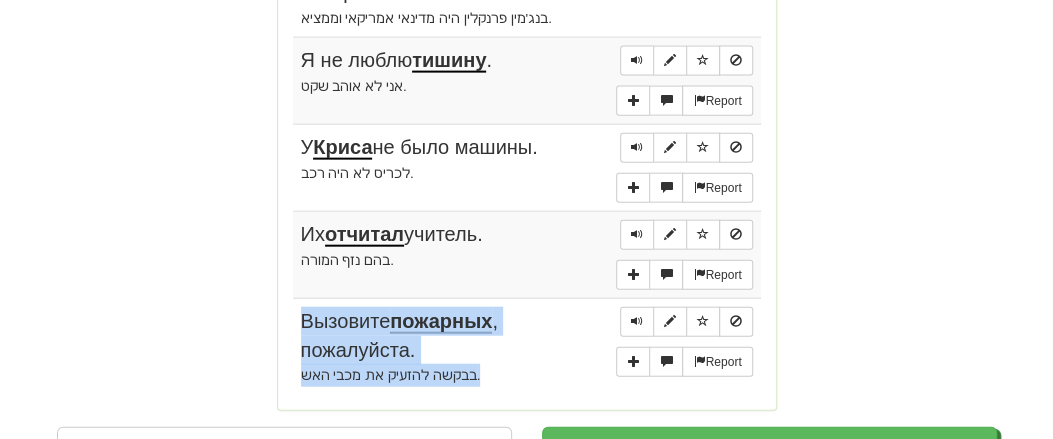 click on "בבקשה להזעיק את מכבי האש." at bounding box center (527, 375) 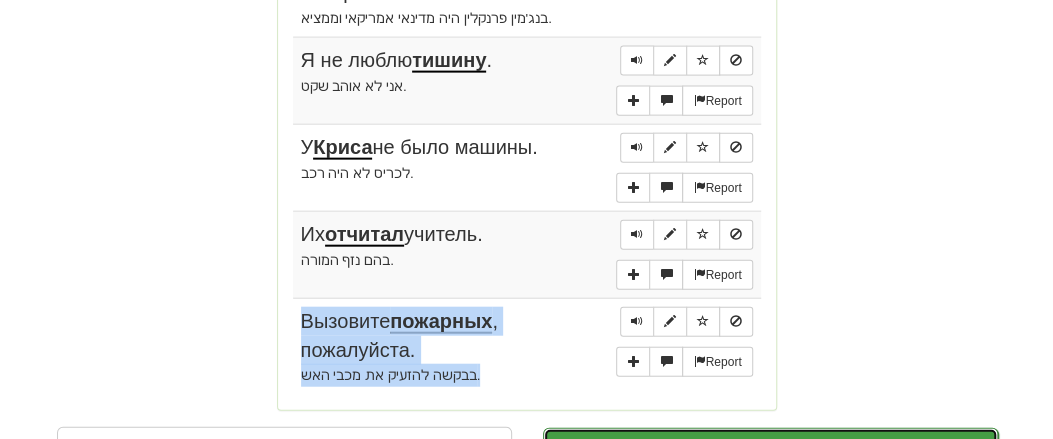click on "Continue" at bounding box center [770, 451] 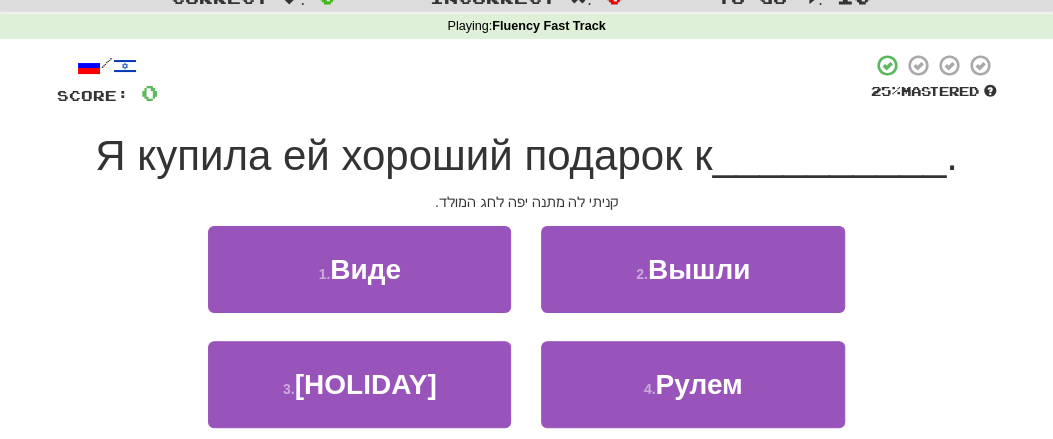 scroll, scrollTop: 34, scrollLeft: 0, axis: vertical 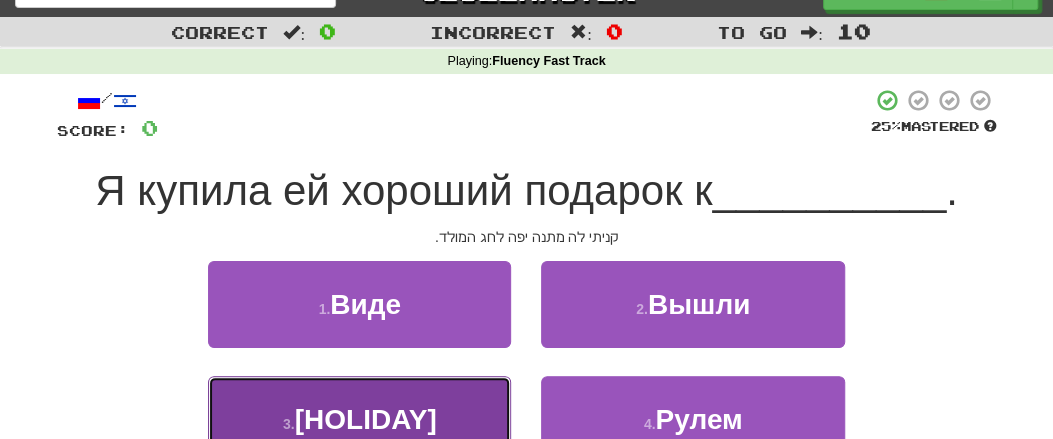 click on "3 .  [HOLIDAY]" at bounding box center [359, 419] 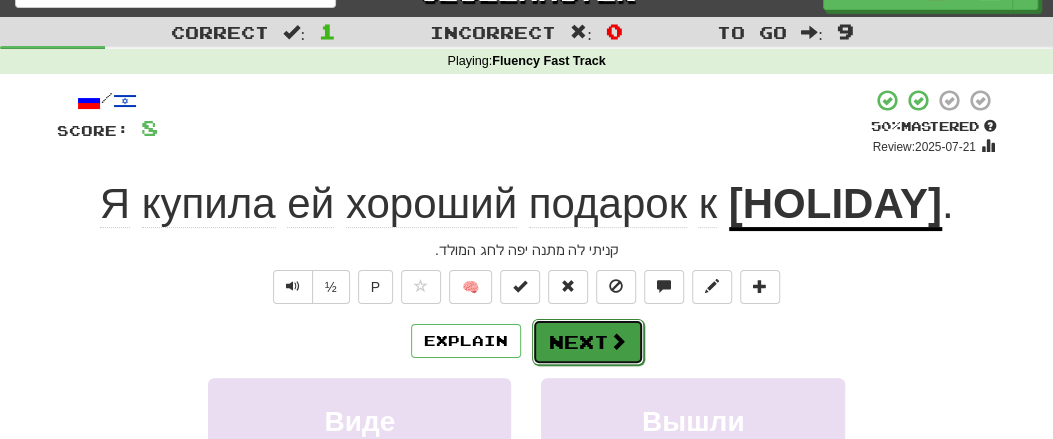 click at bounding box center [618, 341] 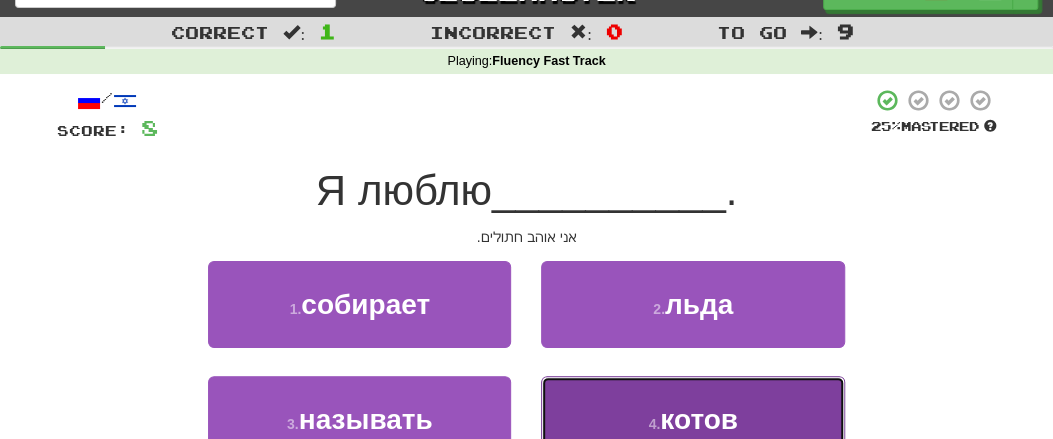 click on "котов" at bounding box center [699, 419] 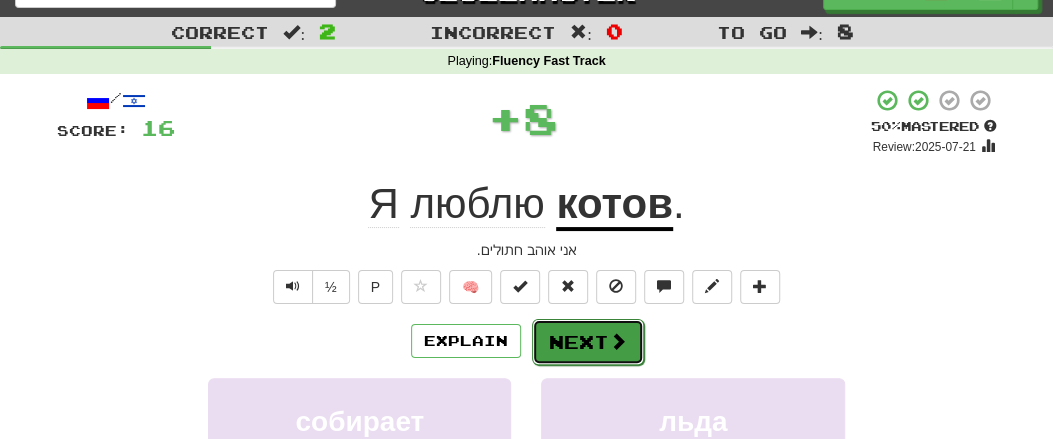 click on "Next" at bounding box center [588, 342] 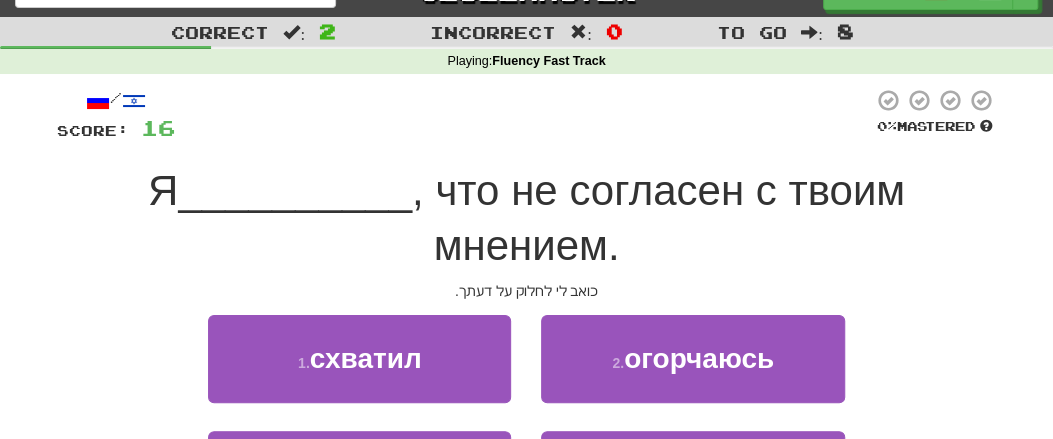 scroll, scrollTop: 138, scrollLeft: 0, axis: vertical 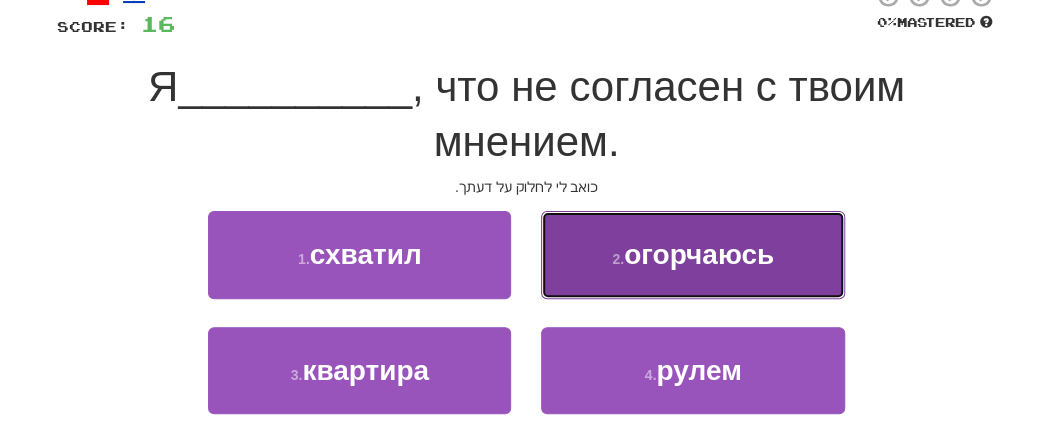 click on "2 .  огорчаюсь" at bounding box center (692, 254) 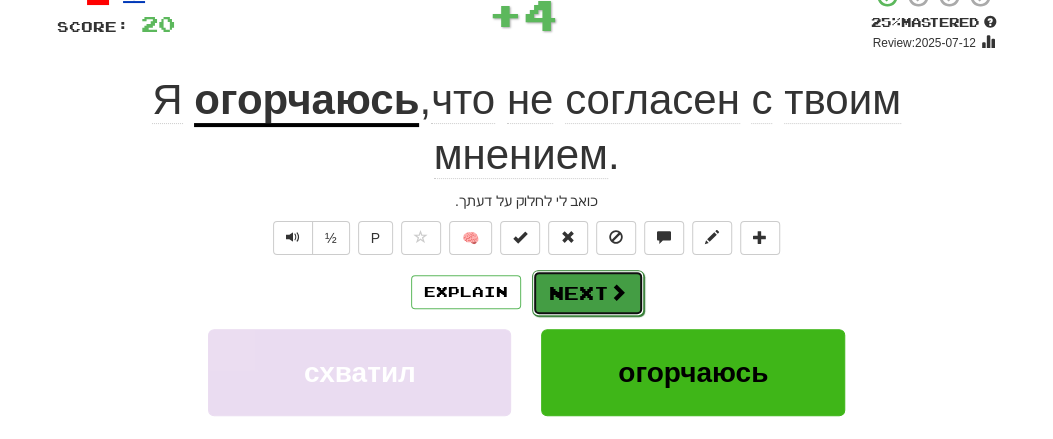 click on "Next" at bounding box center (588, 293) 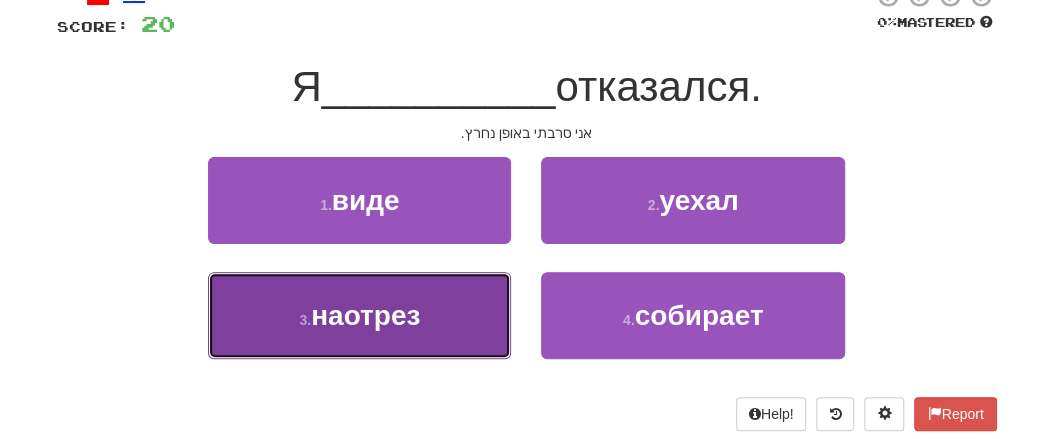 click on "3 .  наотрез" at bounding box center [359, 315] 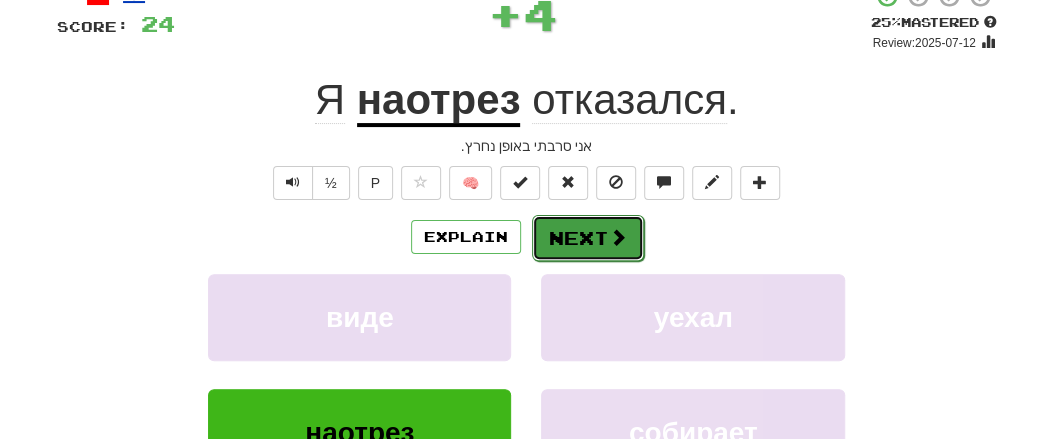 click on "Next" at bounding box center [588, 238] 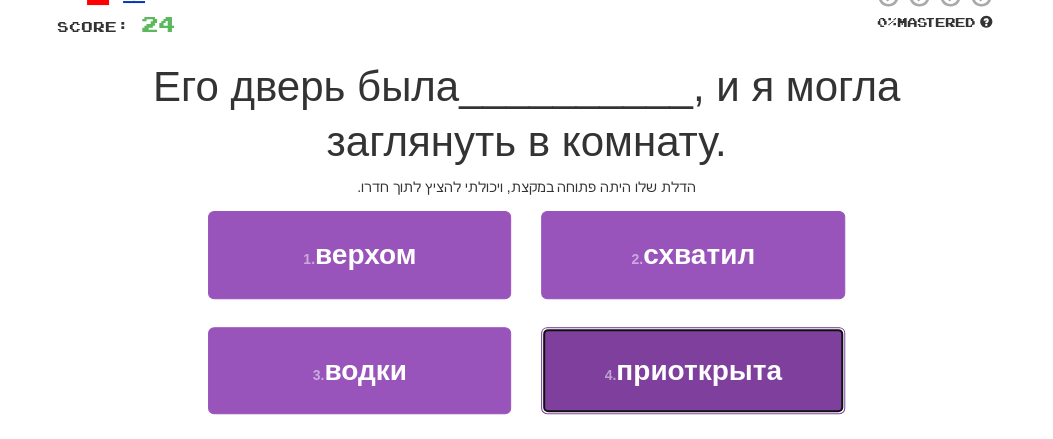 click on "4 .  приоткрыта" at bounding box center [692, 370] 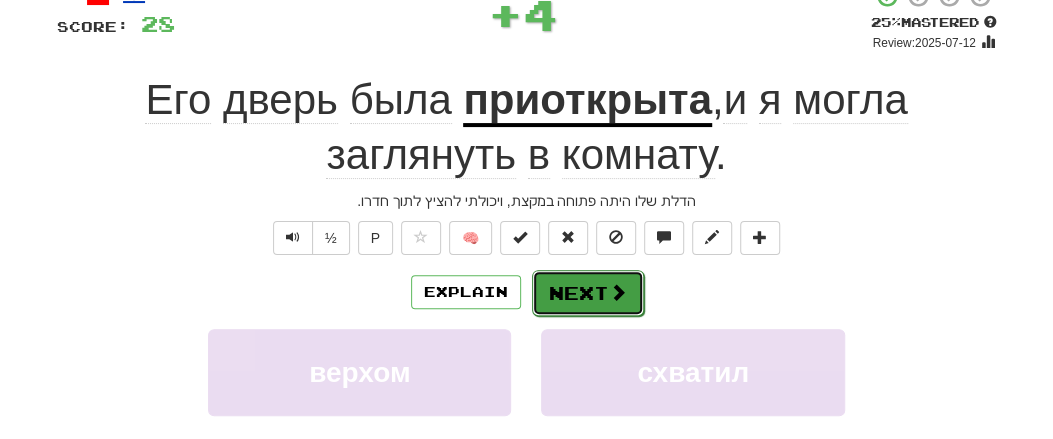 click on "Next" at bounding box center [588, 293] 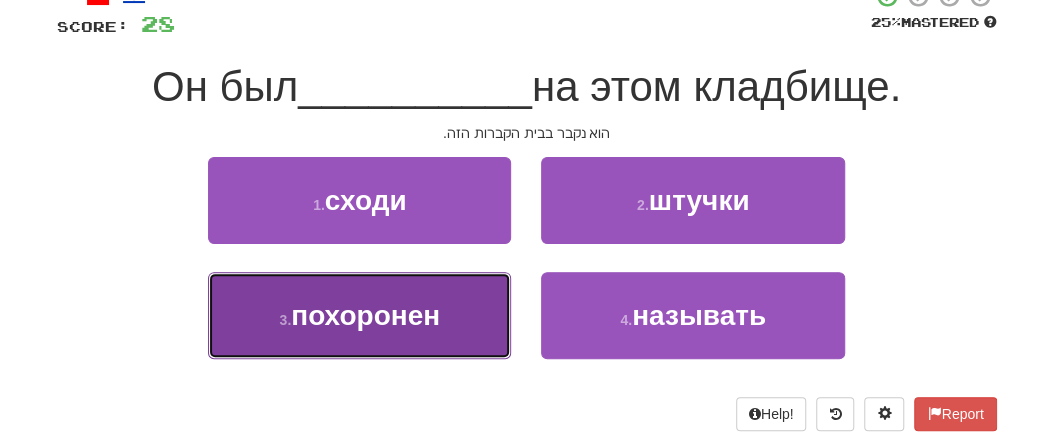 click on "3 .  похоронен" at bounding box center (359, 315) 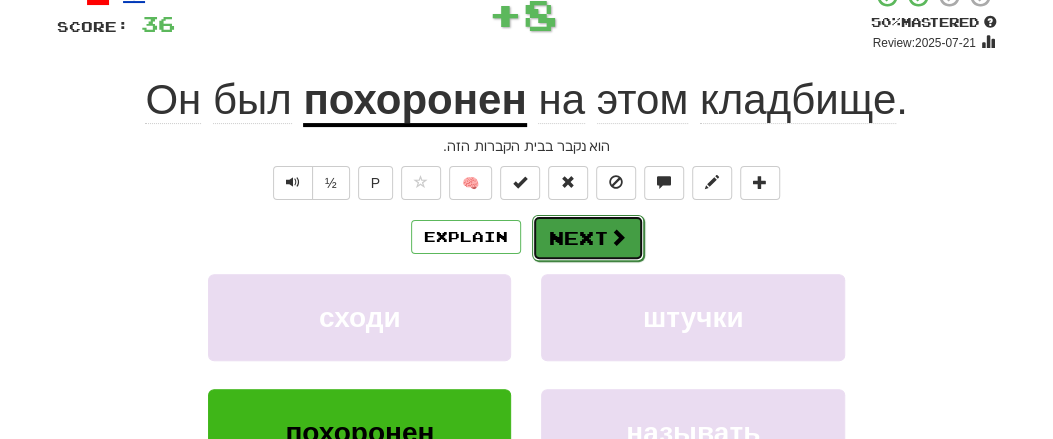 click on "Next" at bounding box center (588, 238) 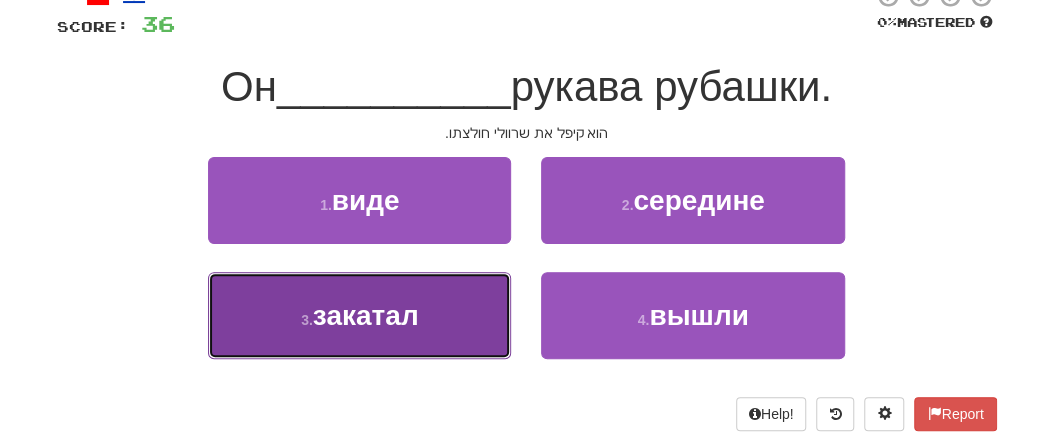 click on "3 .  закатал" at bounding box center [359, 315] 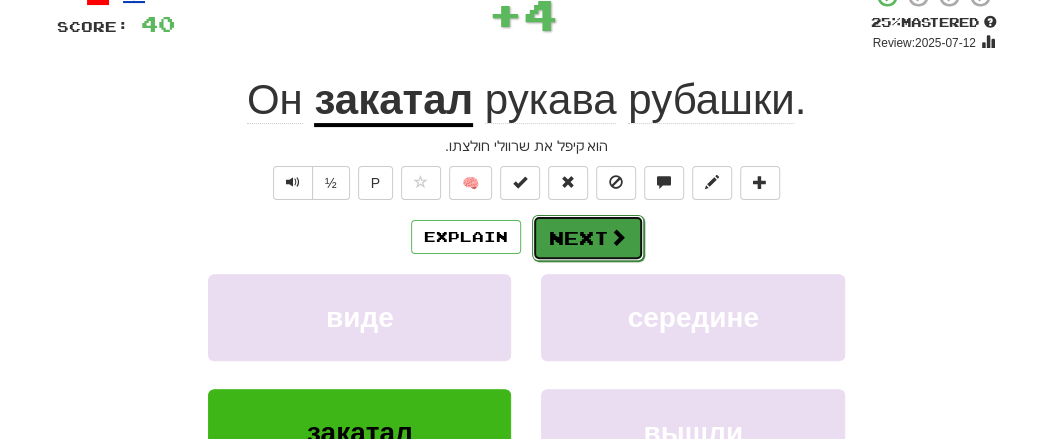 click on "Next" at bounding box center (588, 238) 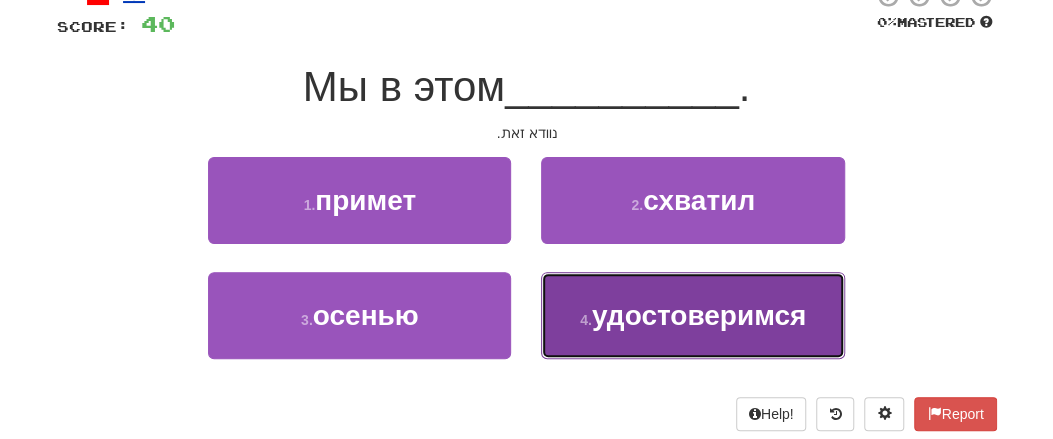 click on "удостоверимся" at bounding box center (699, 315) 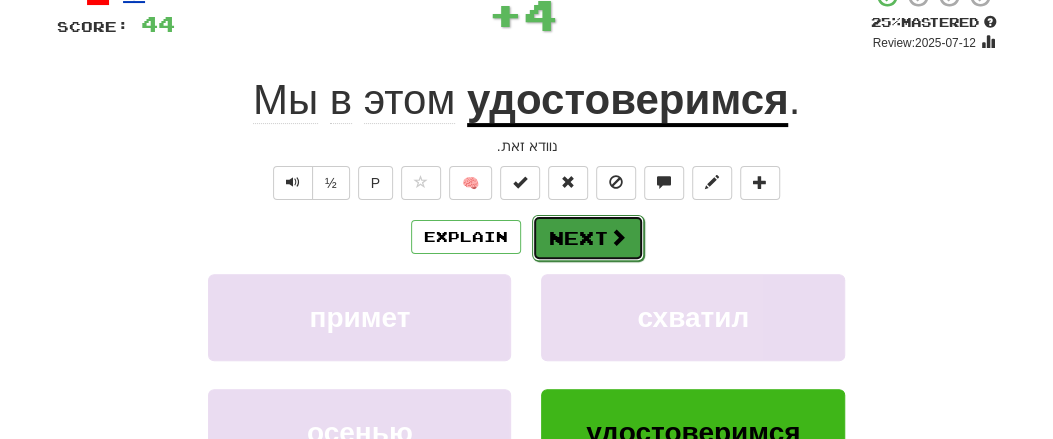 click on "Next" at bounding box center (588, 238) 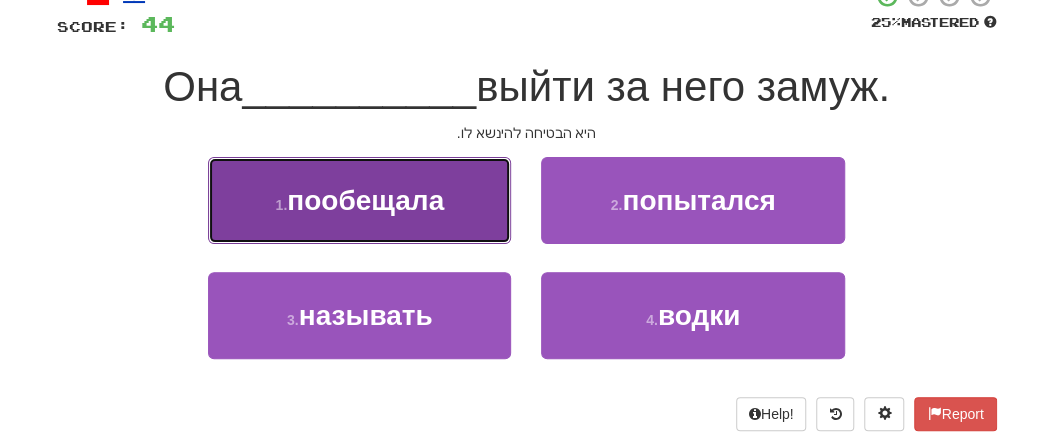 click on "пообещала" at bounding box center (365, 200) 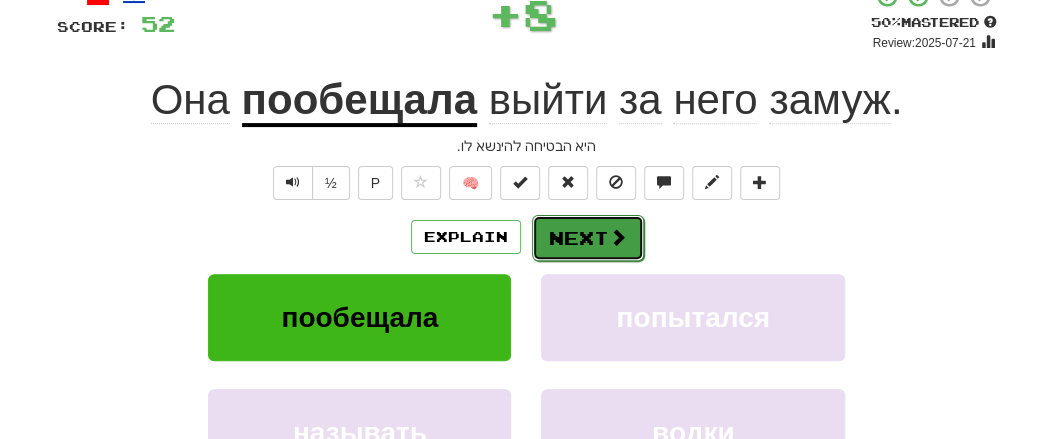 click on "Next" at bounding box center [588, 238] 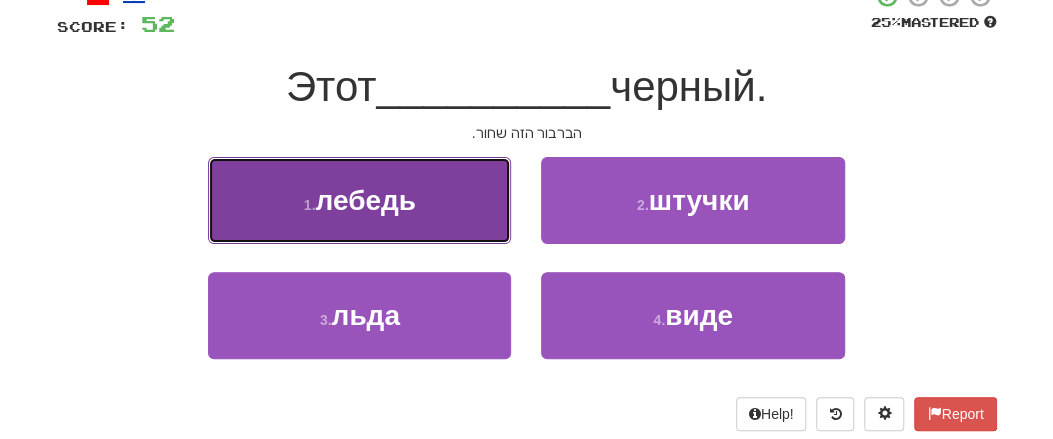 click on "лебедь" at bounding box center (365, 200) 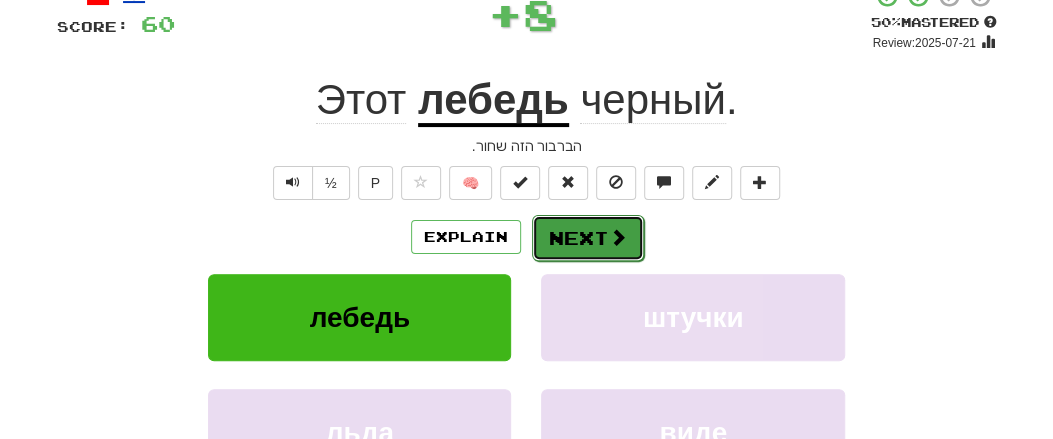 click on "Next" at bounding box center [588, 238] 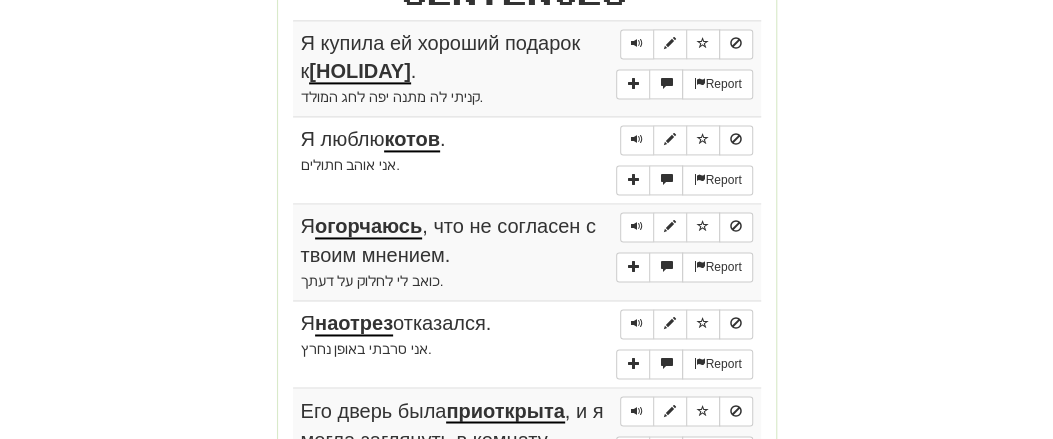 scroll, scrollTop: 1058, scrollLeft: 0, axis: vertical 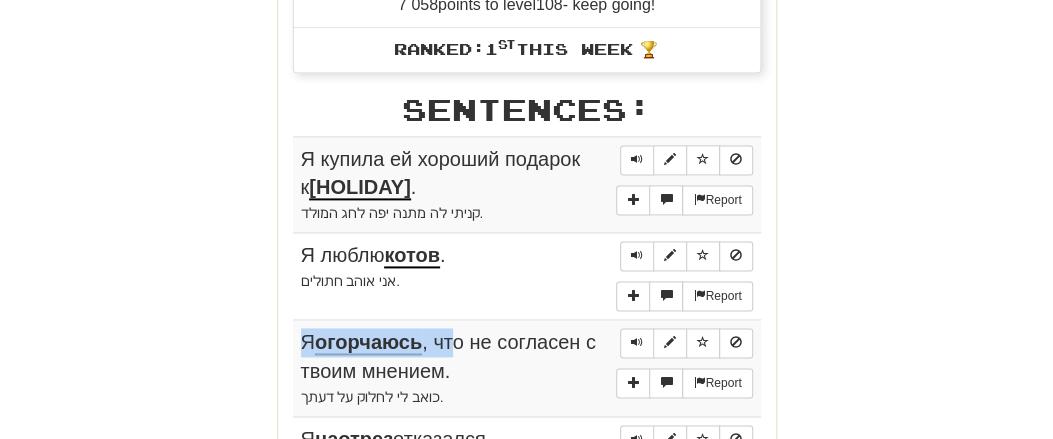 drag, startPoint x: 302, startPoint y: 149, endPoint x: 456, endPoint y: 311, distance: 223.51733 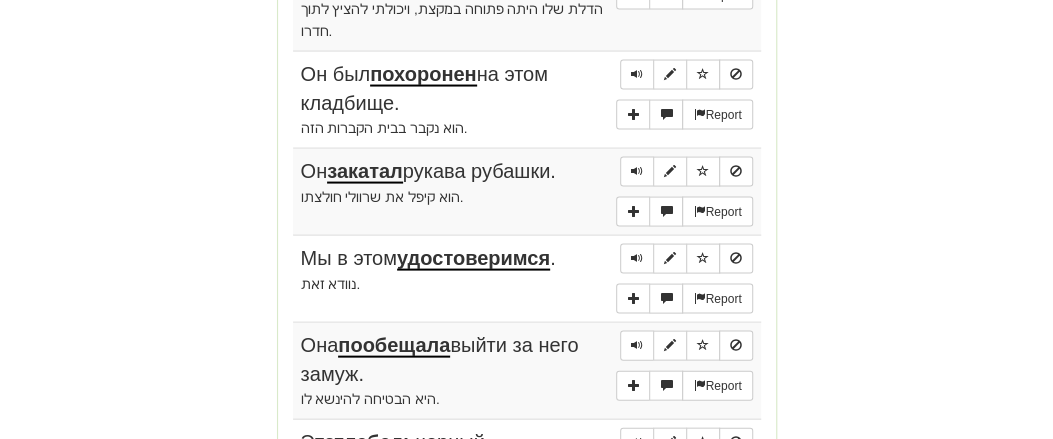 scroll, scrollTop: 1786, scrollLeft: 0, axis: vertical 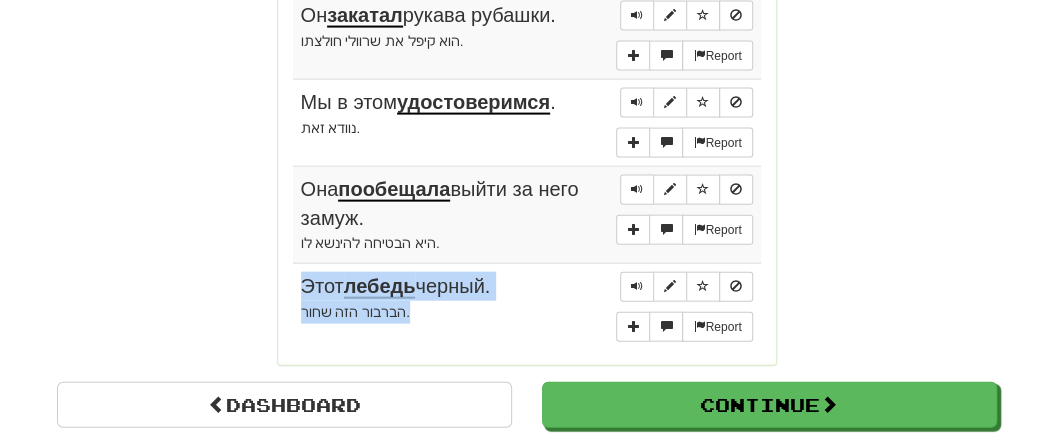 click on "הברבור הזה שחור." at bounding box center [527, 312] 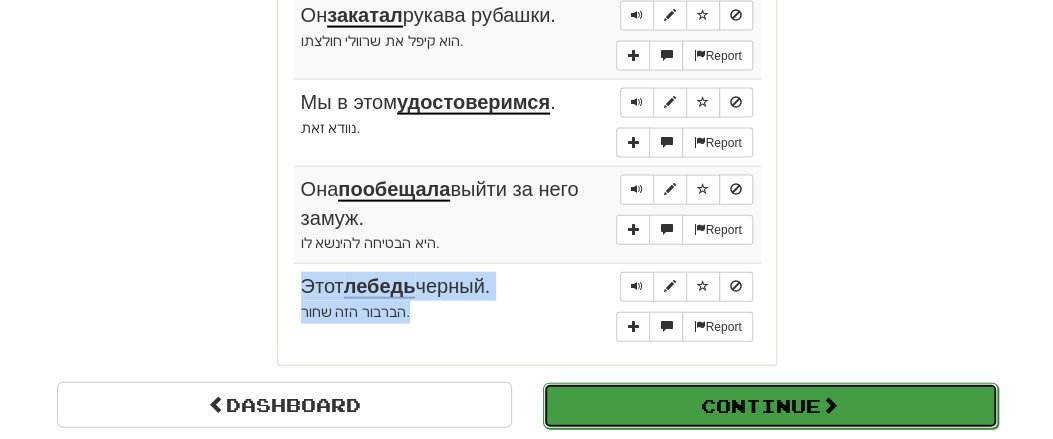 click on "Continue" at bounding box center (770, 406) 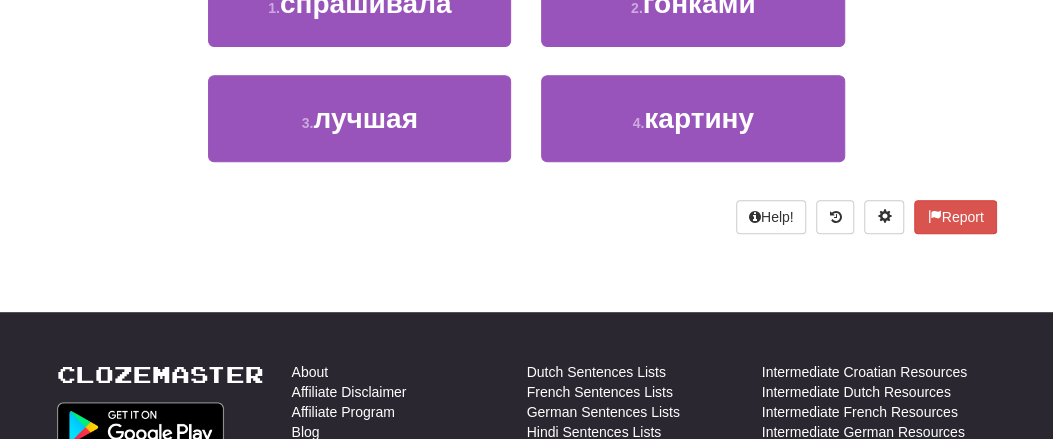scroll, scrollTop: 34, scrollLeft: 0, axis: vertical 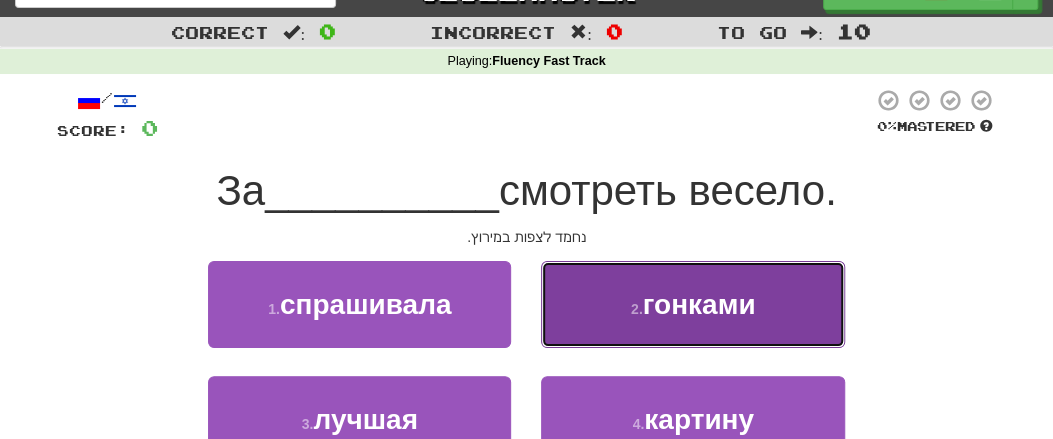 click on "гонками" at bounding box center (699, 304) 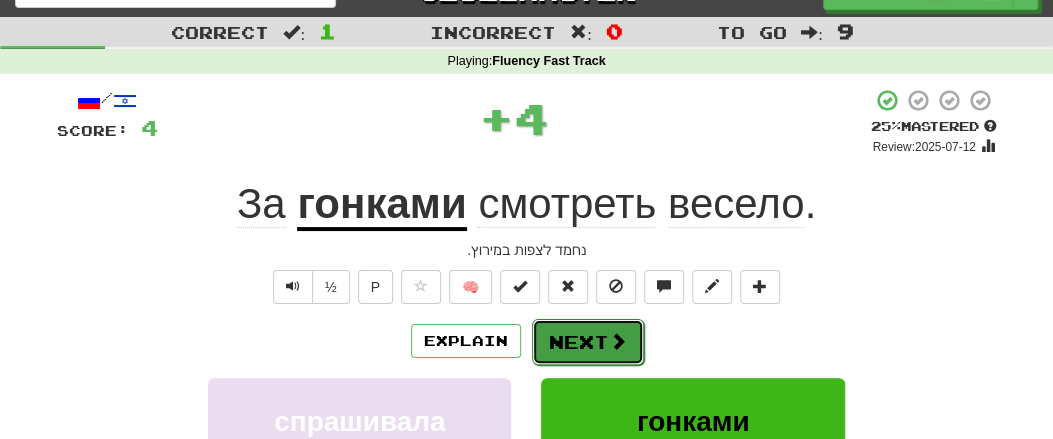 click on "Next" at bounding box center (588, 342) 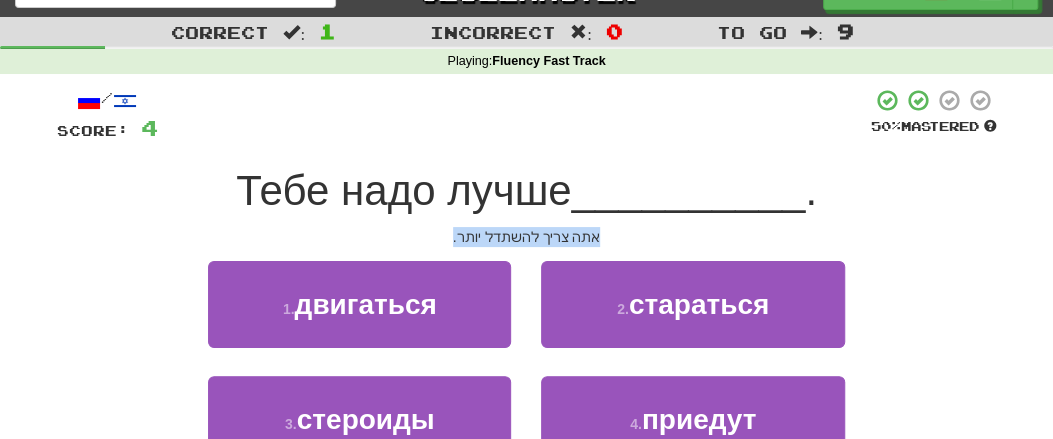 drag, startPoint x: 451, startPoint y: 233, endPoint x: 645, endPoint y: 251, distance: 194.83327 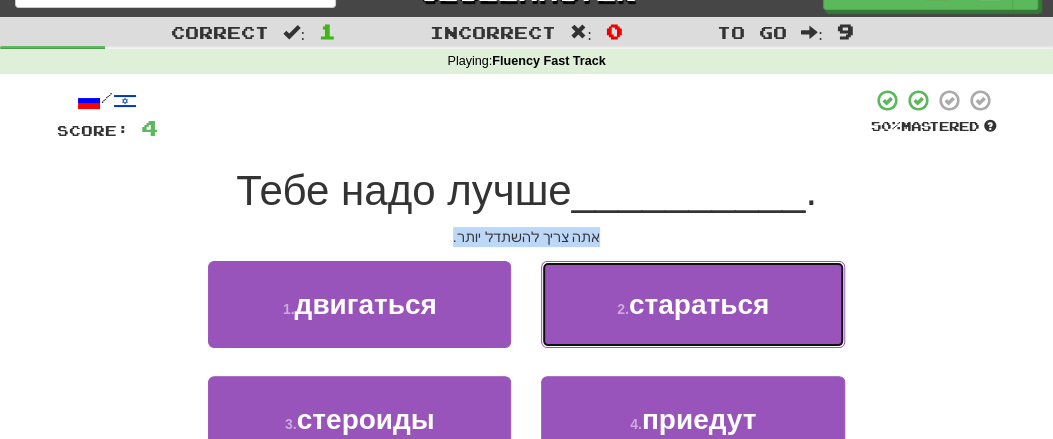 click on "стараться" at bounding box center [699, 304] 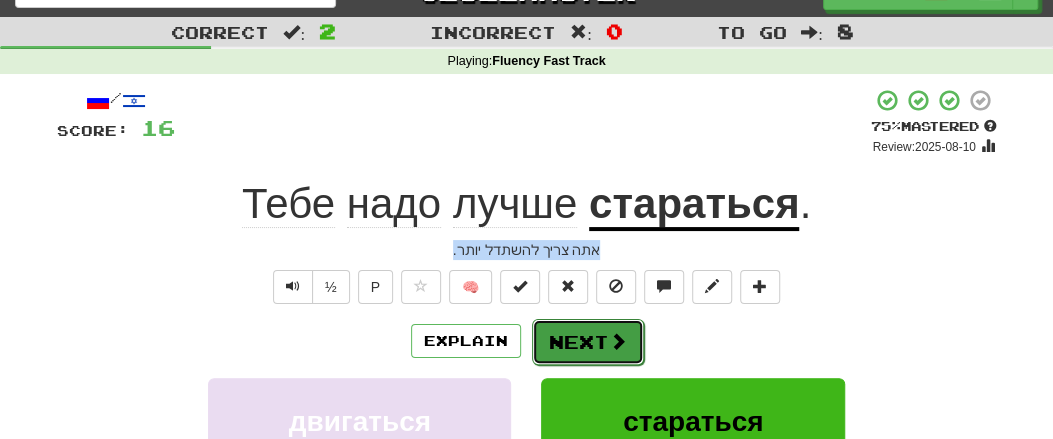click on "Next" at bounding box center (588, 342) 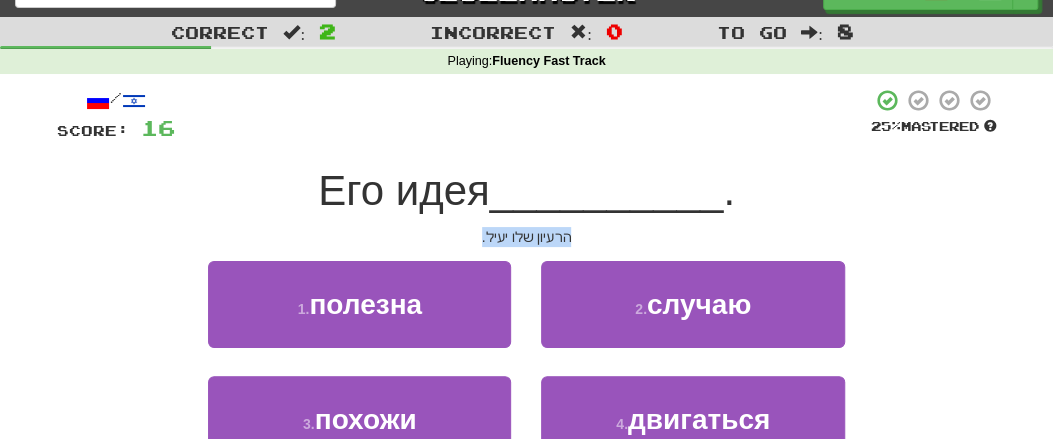 drag, startPoint x: 465, startPoint y: 235, endPoint x: 581, endPoint y: 237, distance: 116.01724 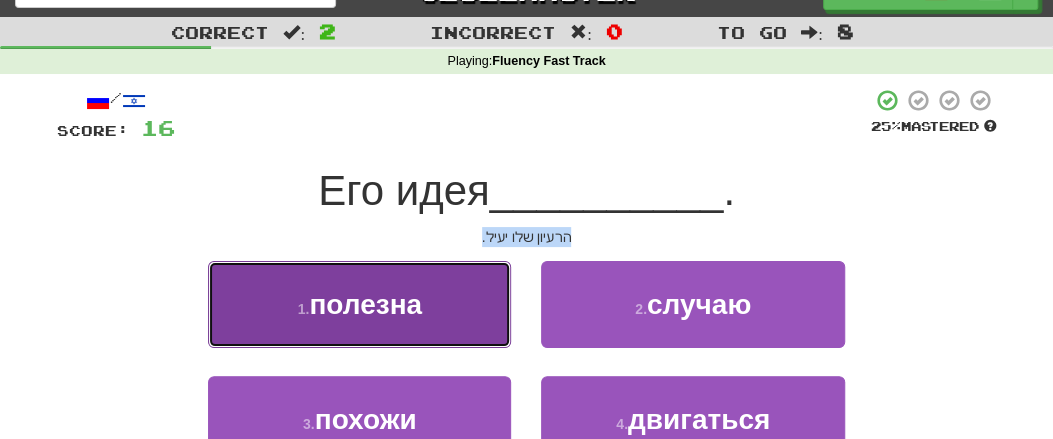click on "полезна" at bounding box center (365, 304) 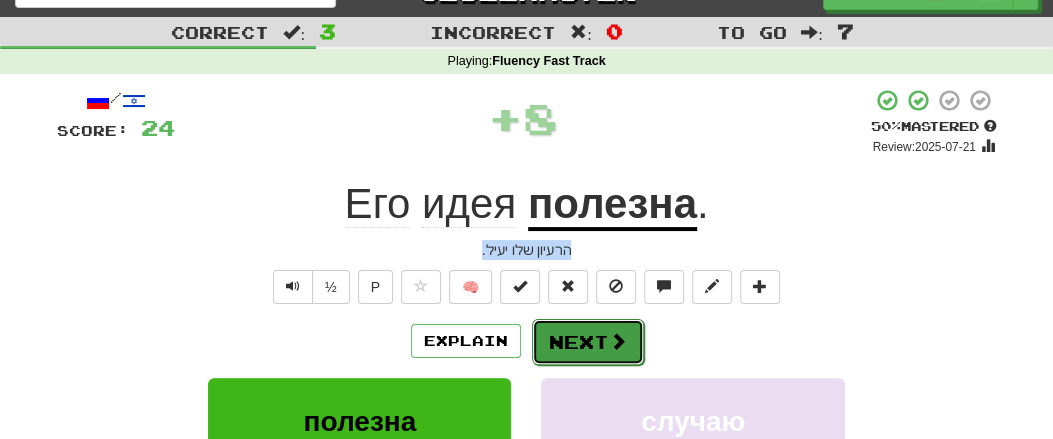 click on "Next" at bounding box center [588, 342] 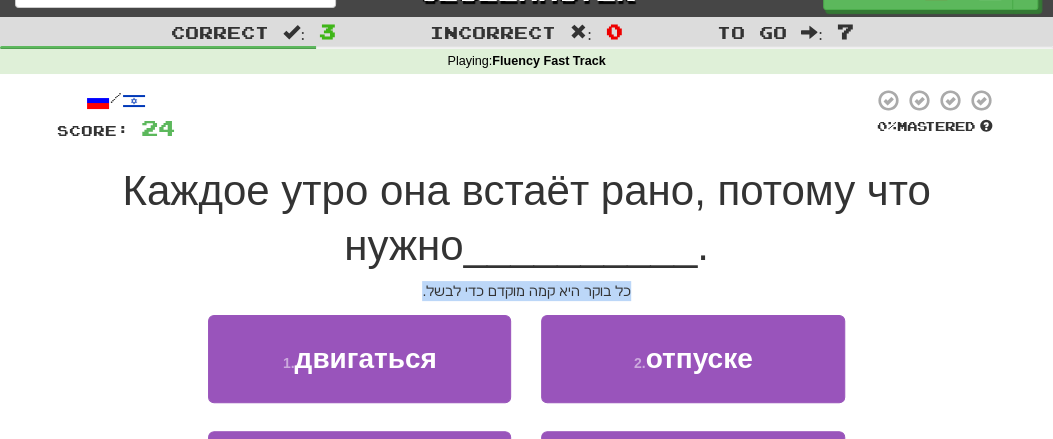 drag, startPoint x: 416, startPoint y: 285, endPoint x: 643, endPoint y: 287, distance: 227.0088 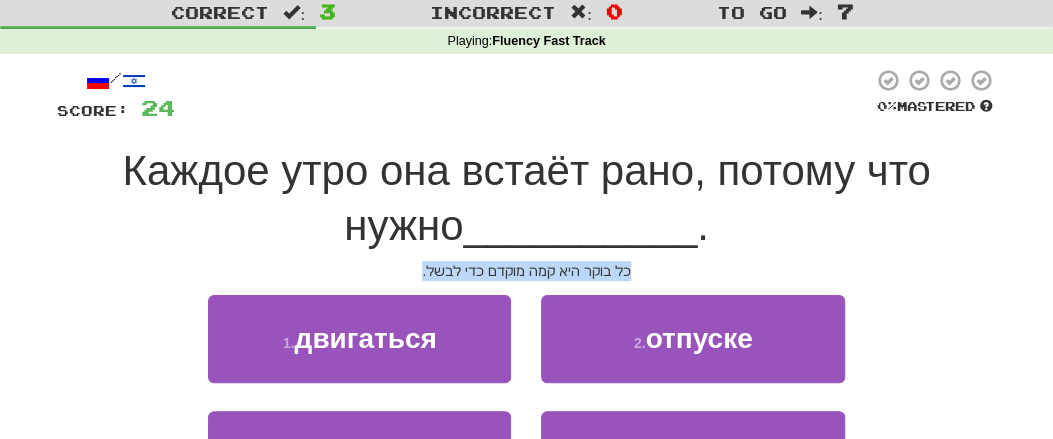 scroll, scrollTop: 138, scrollLeft: 0, axis: vertical 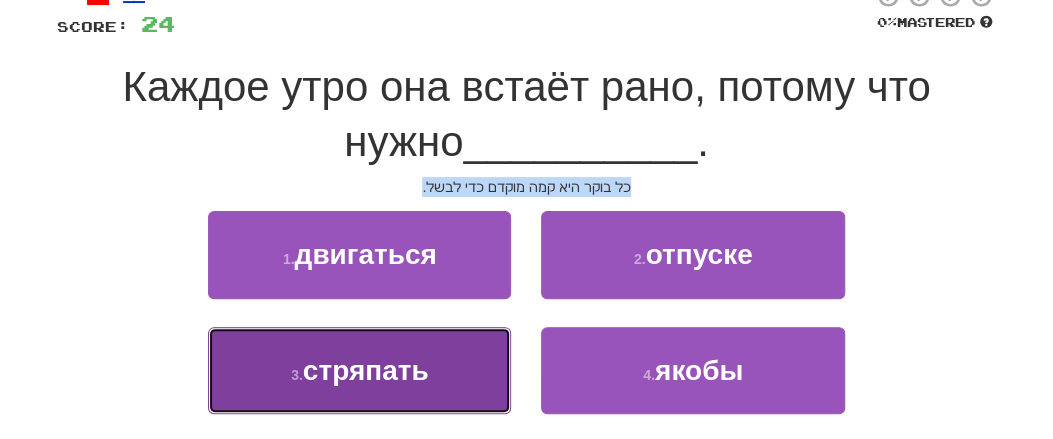 click on "стряпать" at bounding box center (366, 370) 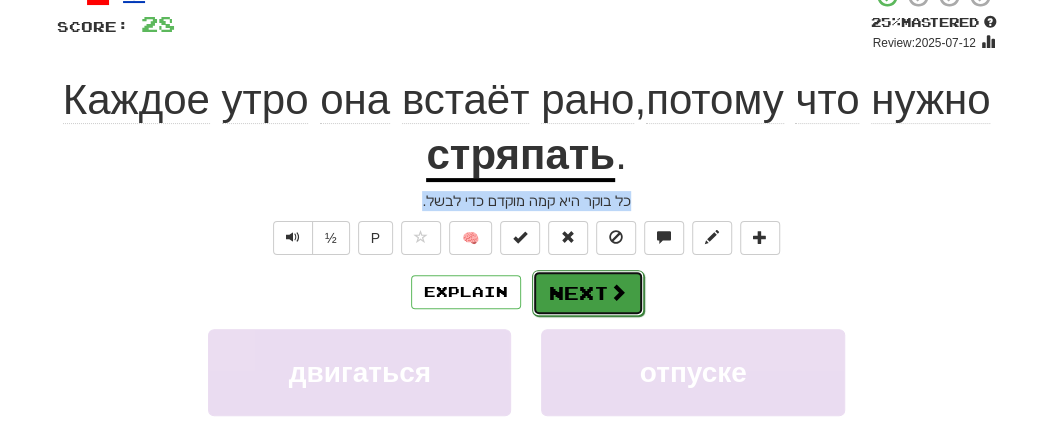 click at bounding box center (618, 292) 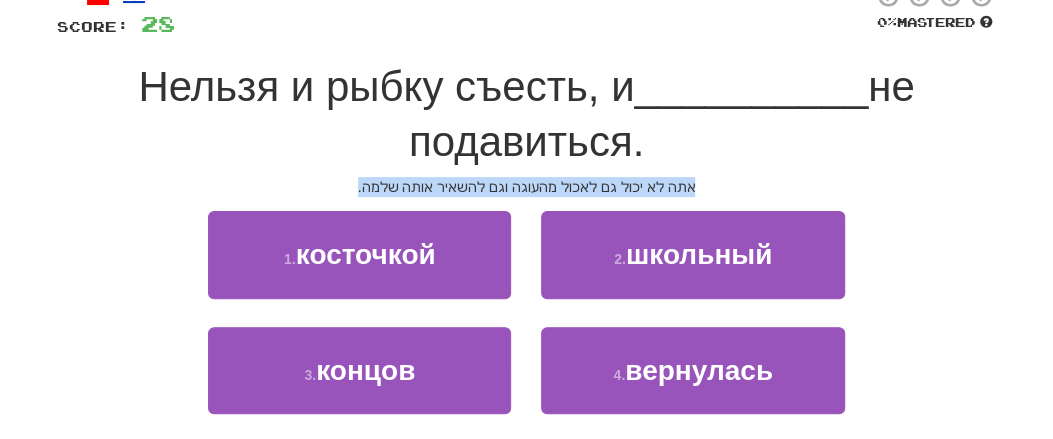 drag, startPoint x: 346, startPoint y: 192, endPoint x: 698, endPoint y: 188, distance: 352.02274 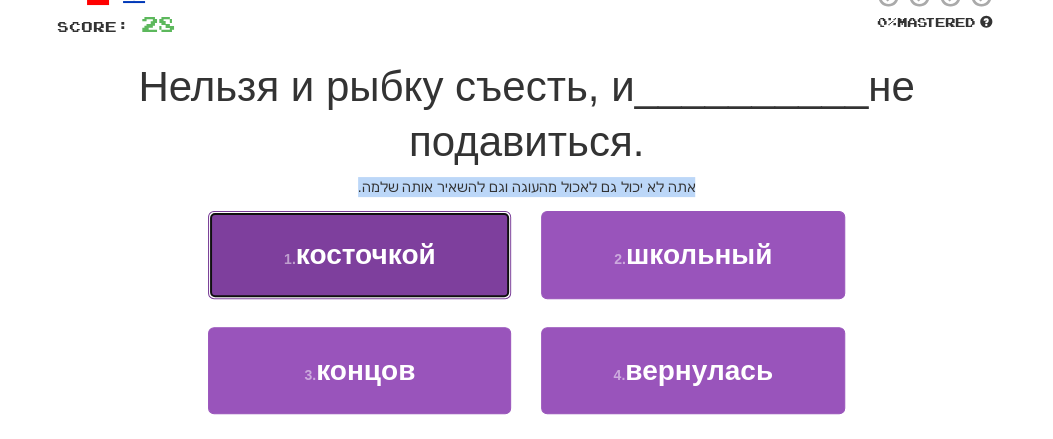 click on "косточкой" at bounding box center (366, 254) 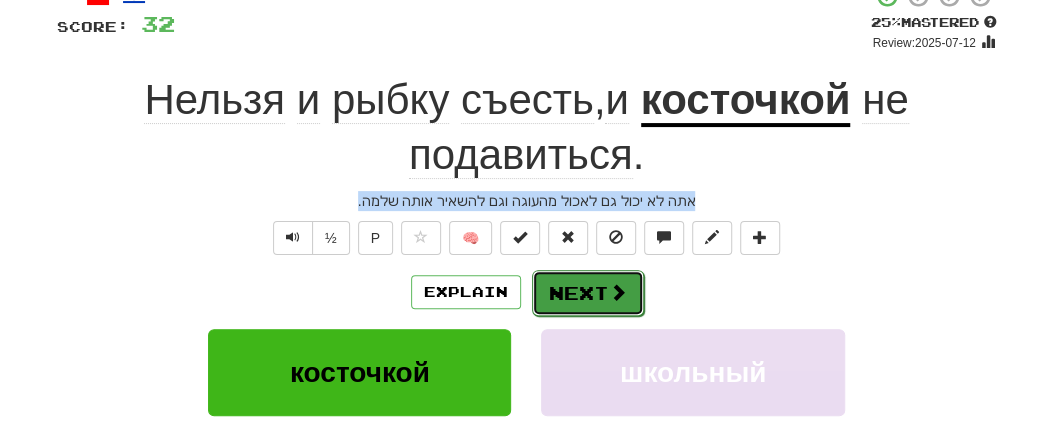click on "Next" at bounding box center (588, 293) 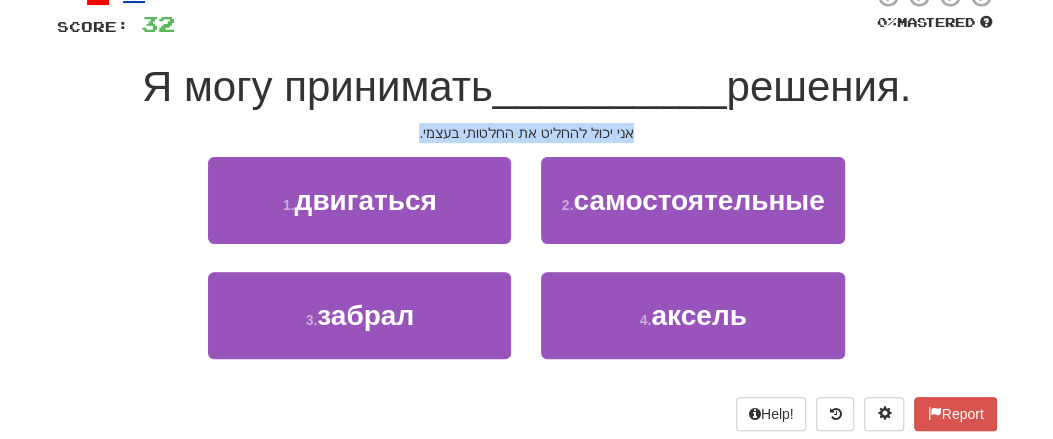 drag, startPoint x: 443, startPoint y: 131, endPoint x: 628, endPoint y: 134, distance: 185.02432 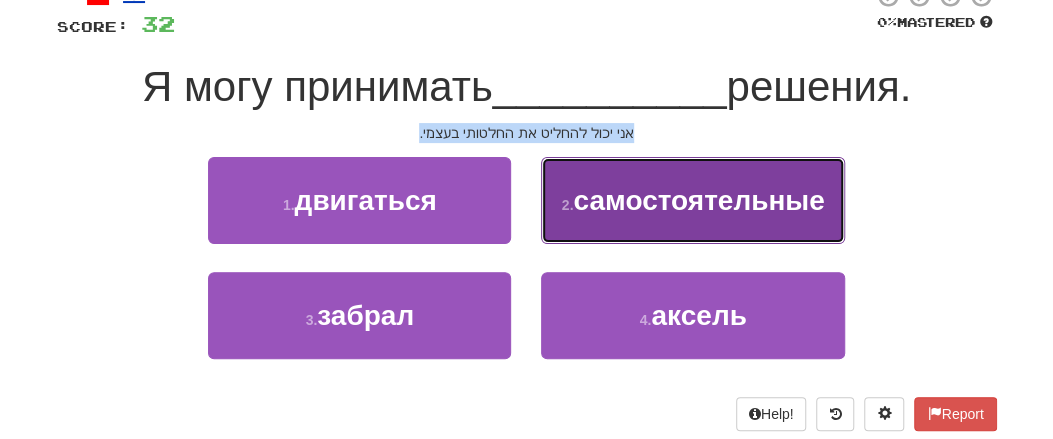 click on "самостоятельные" at bounding box center (698, 200) 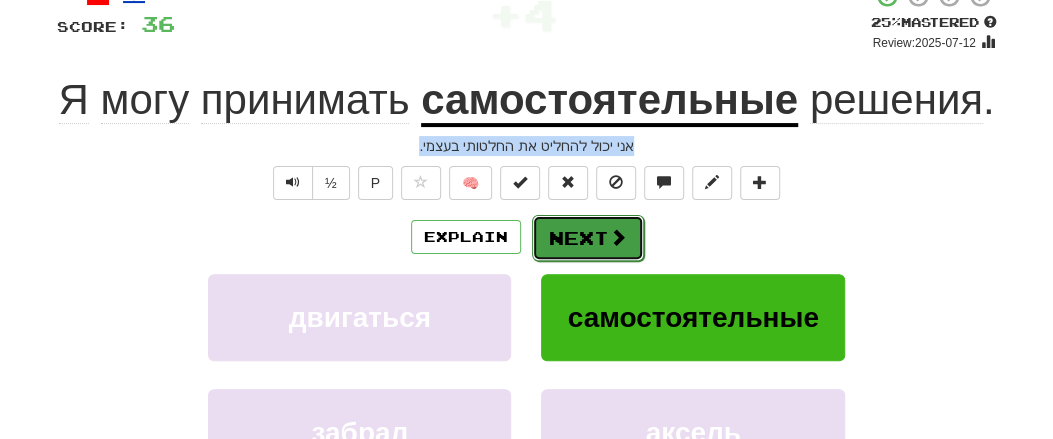click at bounding box center (618, 237) 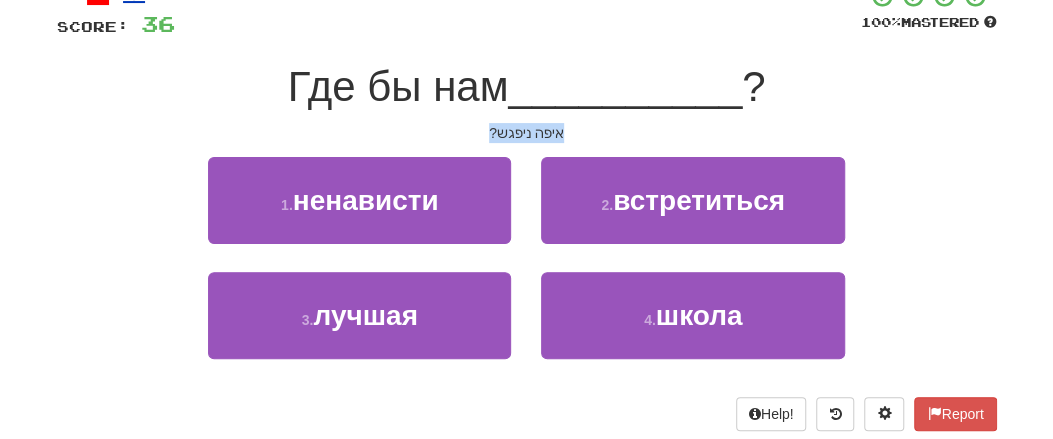 drag, startPoint x: 466, startPoint y: 136, endPoint x: 606, endPoint y: 127, distance: 140.28899 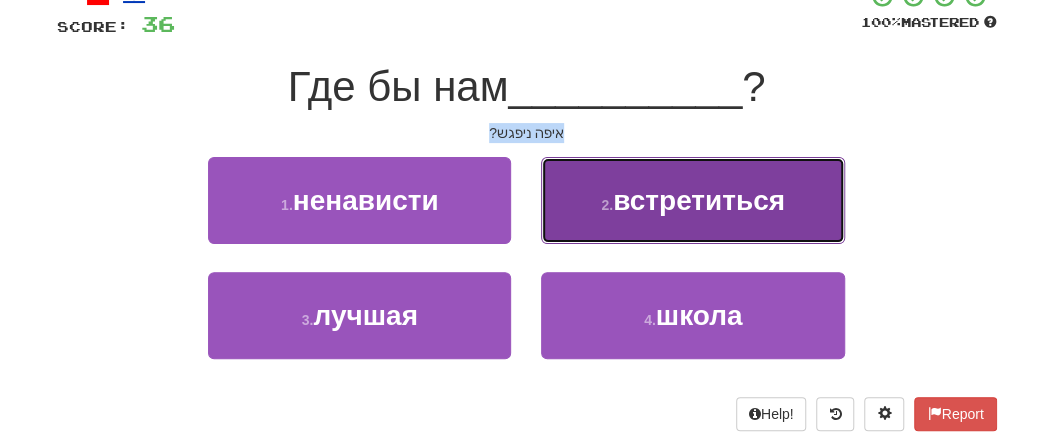click on "встретиться" at bounding box center [699, 200] 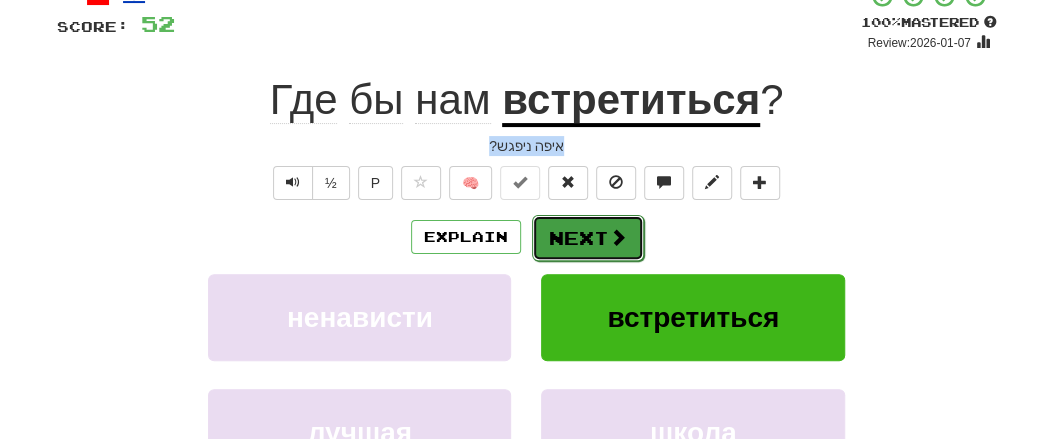 click on "Next" at bounding box center (588, 238) 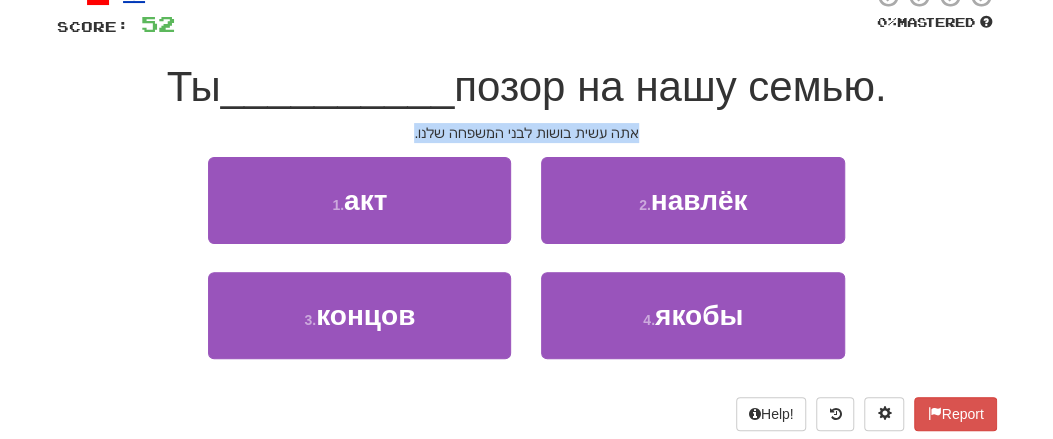 drag, startPoint x: 422, startPoint y: 143, endPoint x: 679, endPoint y: 150, distance: 257.0953 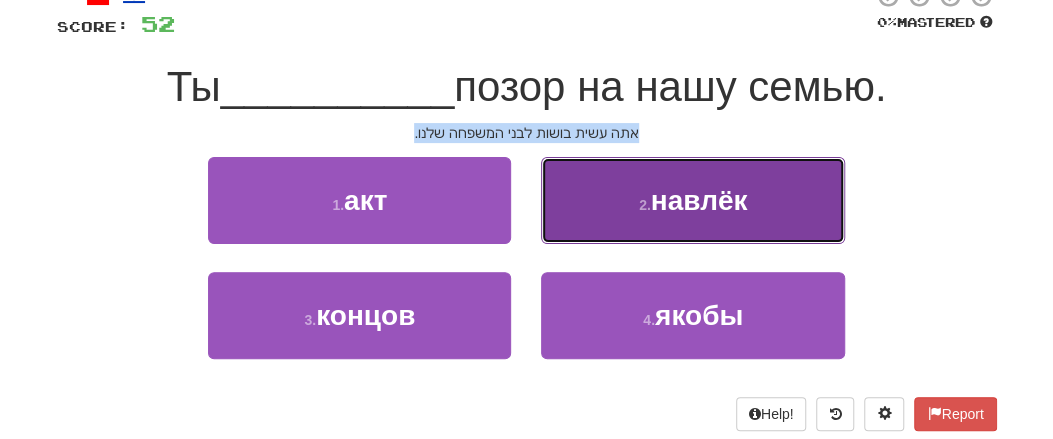 click on "навлёк" at bounding box center [699, 200] 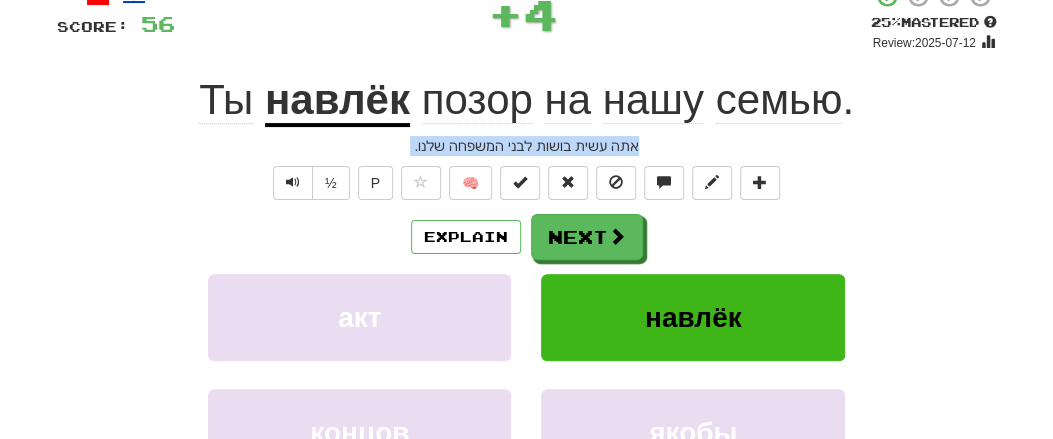 click on "/  Score:   56 + 4 25 %  Mastered Review:  2025-07-12 Ты   навлёк   позор   на   нашу   семью . אתה עשית בושות לבני המשפחה שלנו. ½ P 🧠 Explain Next акт навлёк концов якобы Learn more: акт навлёк концов якобы  Help!  Report Sentence Source" at bounding box center (527, 297) 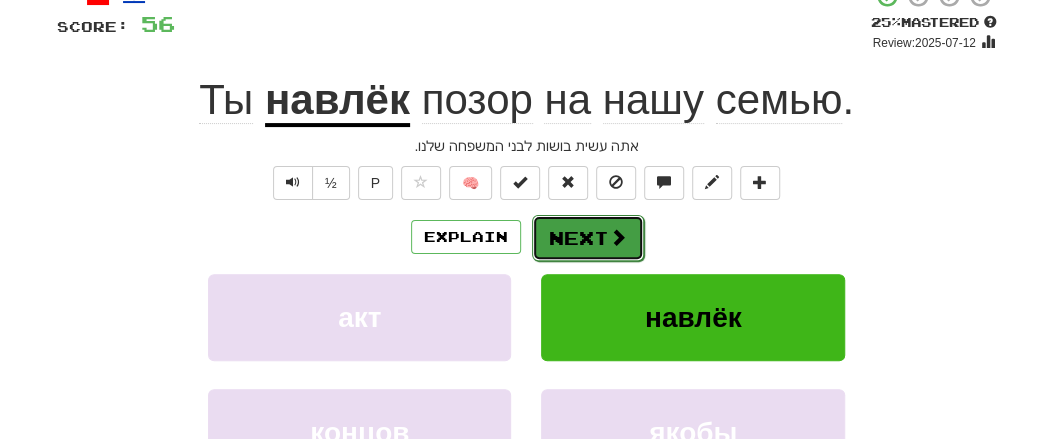 click on "Next" at bounding box center [588, 238] 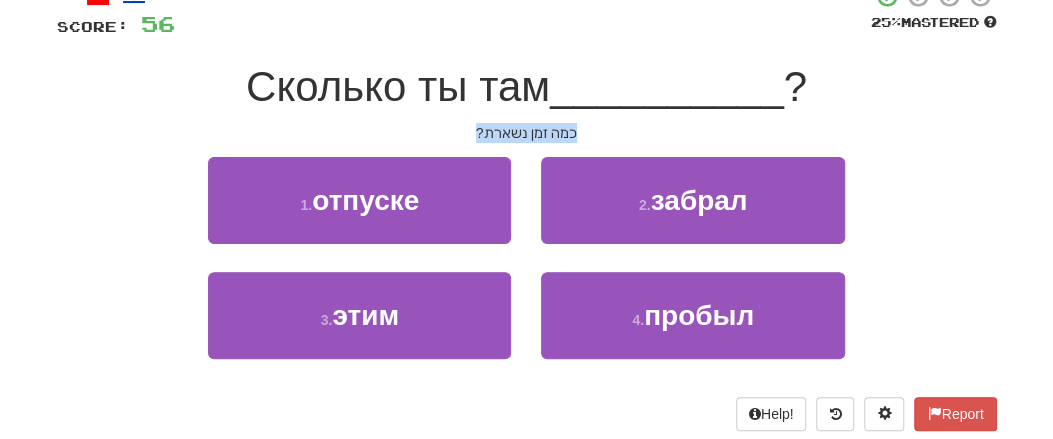 drag, startPoint x: 438, startPoint y: 124, endPoint x: 637, endPoint y: 119, distance: 199.0628 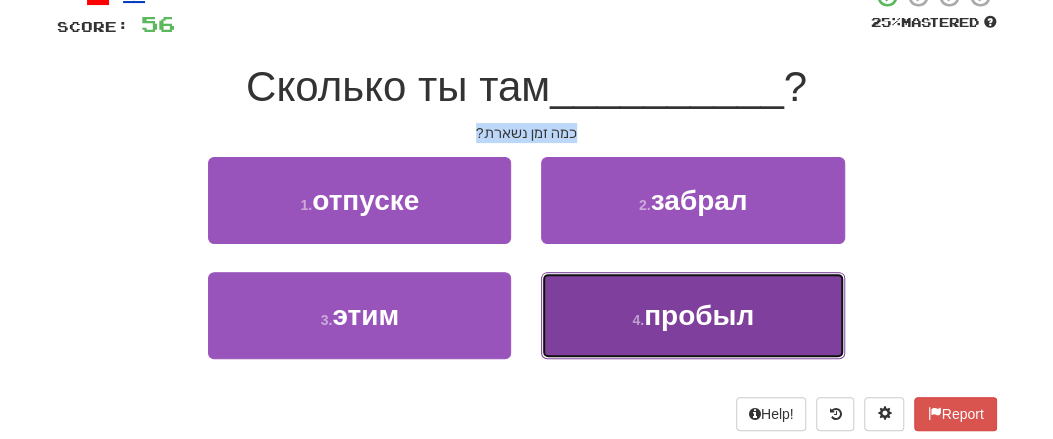click on "пробыл" at bounding box center (699, 315) 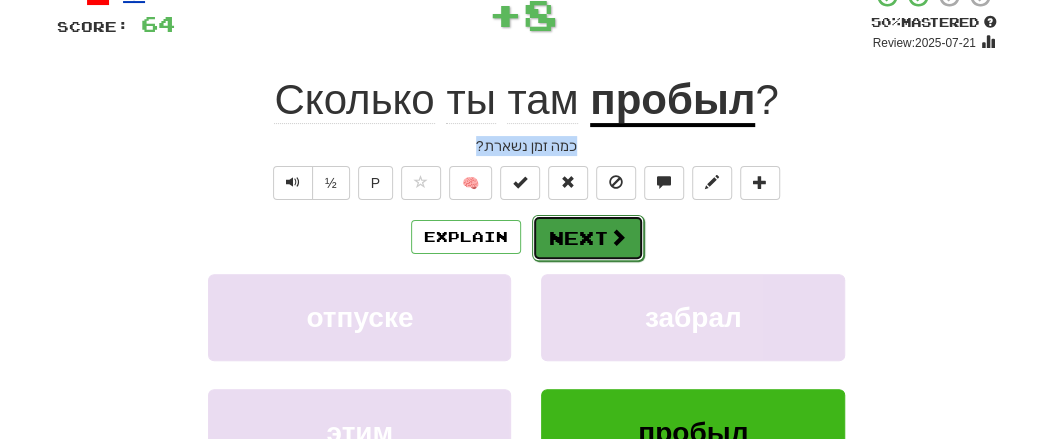 click on "Next" at bounding box center [588, 238] 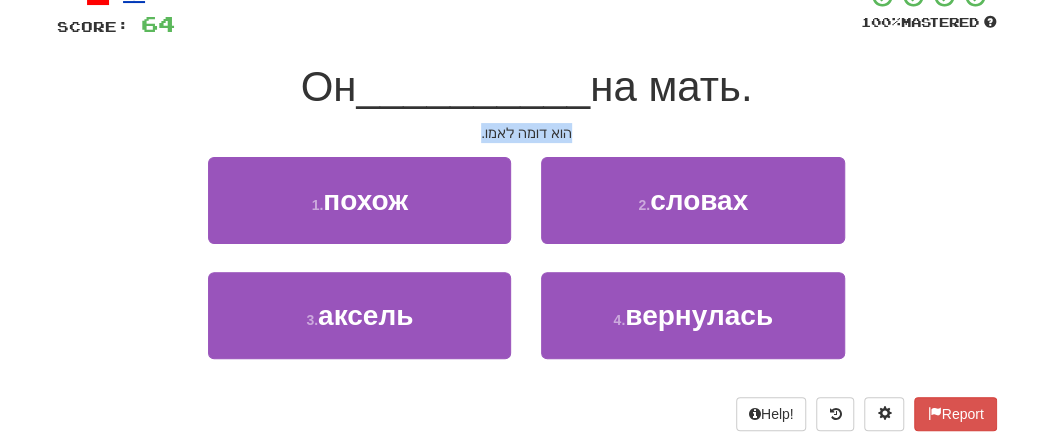 drag, startPoint x: 474, startPoint y: 126, endPoint x: 630, endPoint y: 125, distance: 156.0032 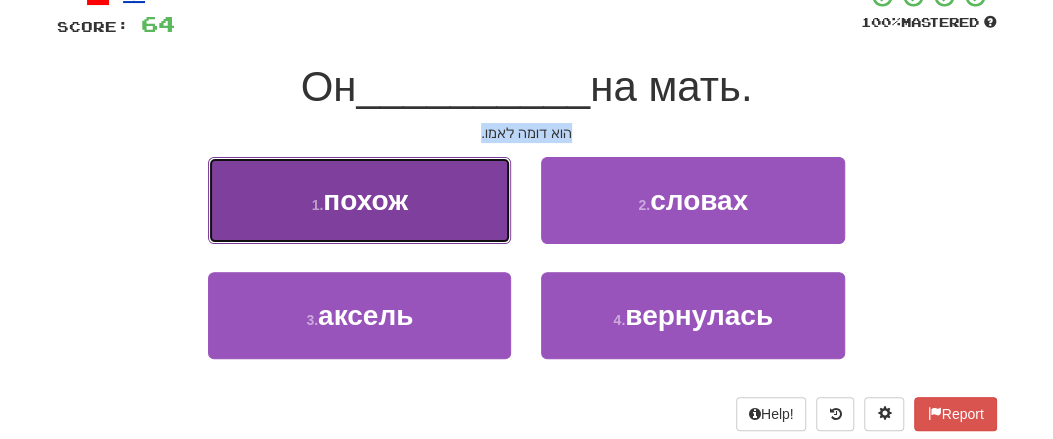click on "похож" at bounding box center (365, 200) 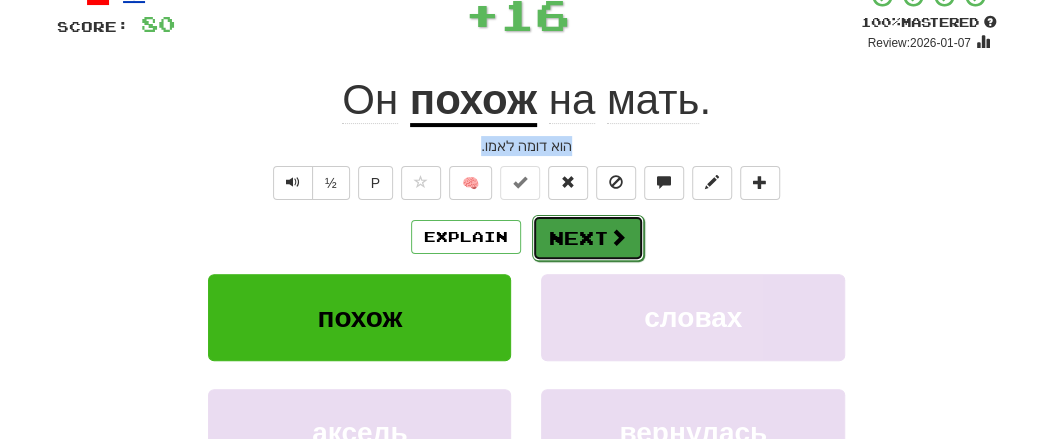click on "Next" at bounding box center (588, 238) 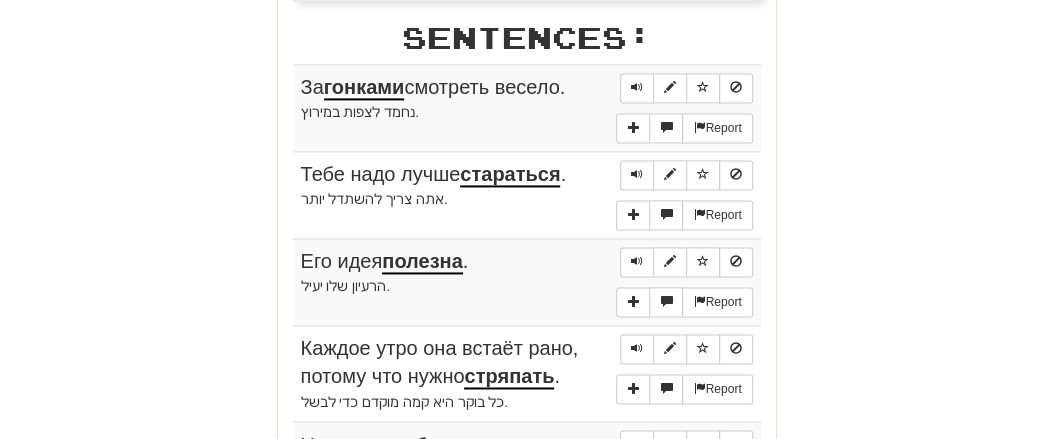 scroll, scrollTop: 1162, scrollLeft: 0, axis: vertical 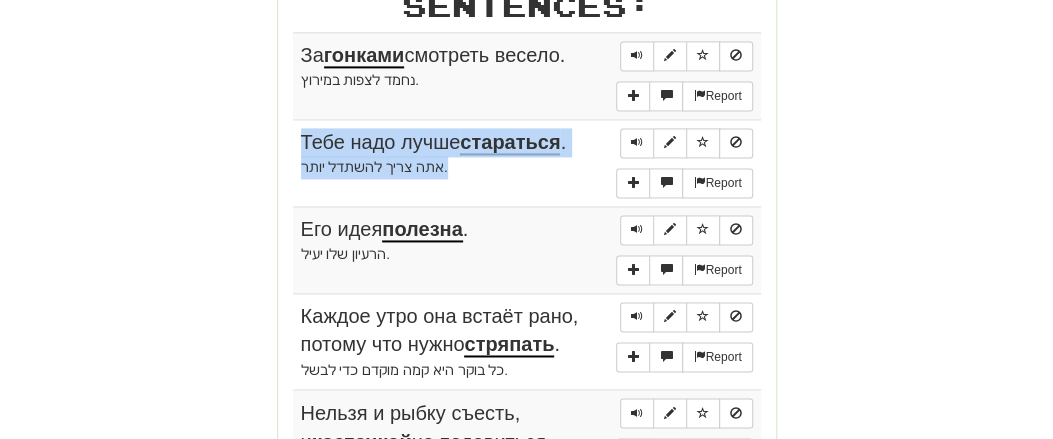 drag, startPoint x: 288, startPoint y: 45, endPoint x: 550, endPoint y: 190, distance: 299.4478 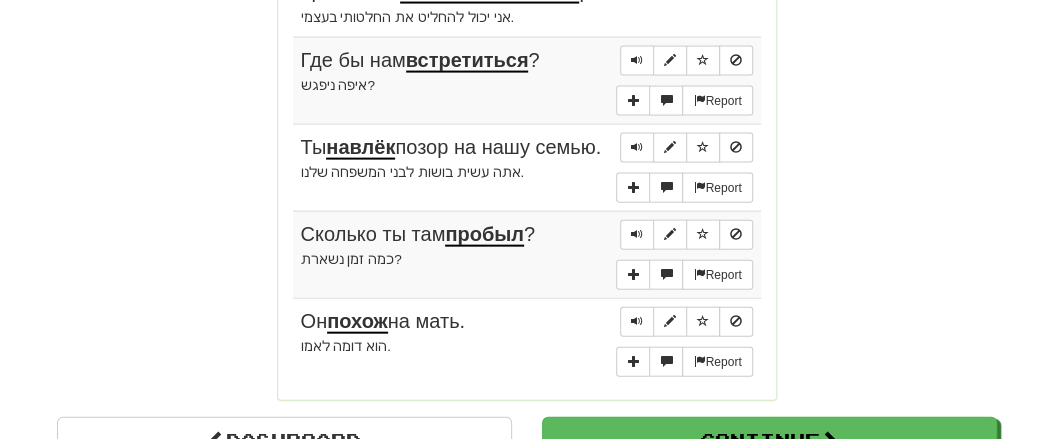 scroll, scrollTop: 1786, scrollLeft: 0, axis: vertical 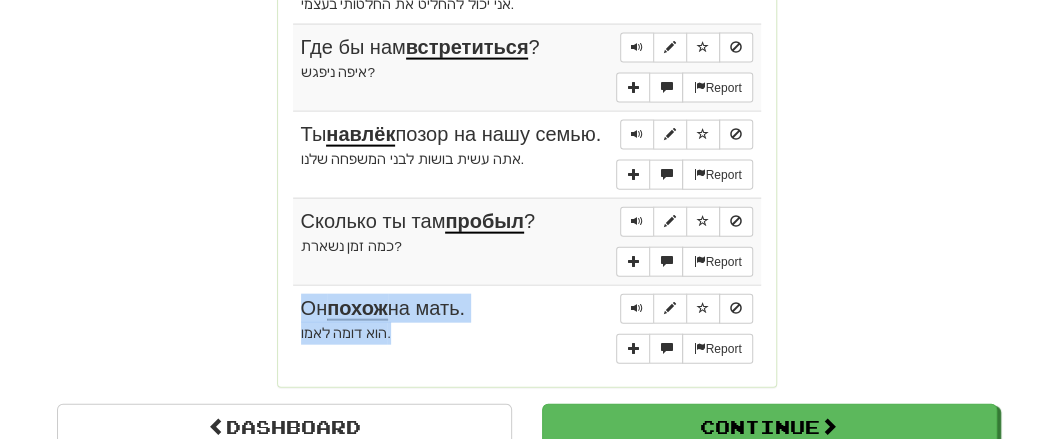 click on "הוא דומה לאמו." at bounding box center [527, 333] 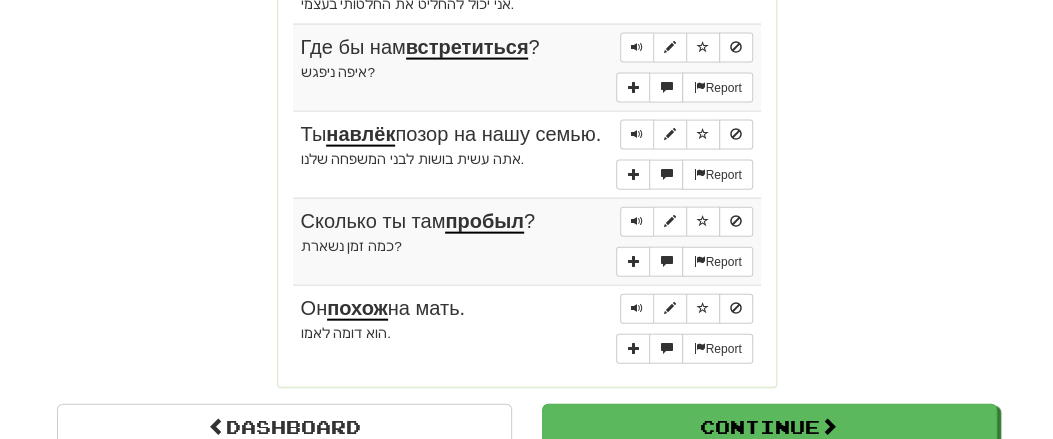 click on "Round Results Stats: Score:   + 80 Time:   3 : 47 New:   5 Review:   5 Correct:   10 Incorrect:   0 Get fluent faster. Get  Clozemaster Pro   Progress: Fluency Fast Track Playing:  15 022  /  16 840 + 5 89.175% 89.204% Mastered:  2 163  /  16 840 12.844% Ready for Review:  14255  /  Level:  107 6 978  points to level  108  - keep going! Ranked:  1 st  this week 🏆 Sentences:  Report За  гонками  смотреть весело. נחמד לצפות במירוץ.  Report Тебе надо лучше  стараться . אתה צריך להשתדל יותר.  Report Его идея  полезна . הרעיון שלו יעיל.  Report Каждое утро она встаёт рано, потому что нужно  стряпать . כל בוקר היא קמה מוקדם כדי לבשל.  Report Нельзя и рыбку съесть, и  косточкой  не подавиться. אתה לא יכול גם לאכול מהעוגה וגם להשאיר אותה שלמה.  Report  Report ?" at bounding box center (527, -565) 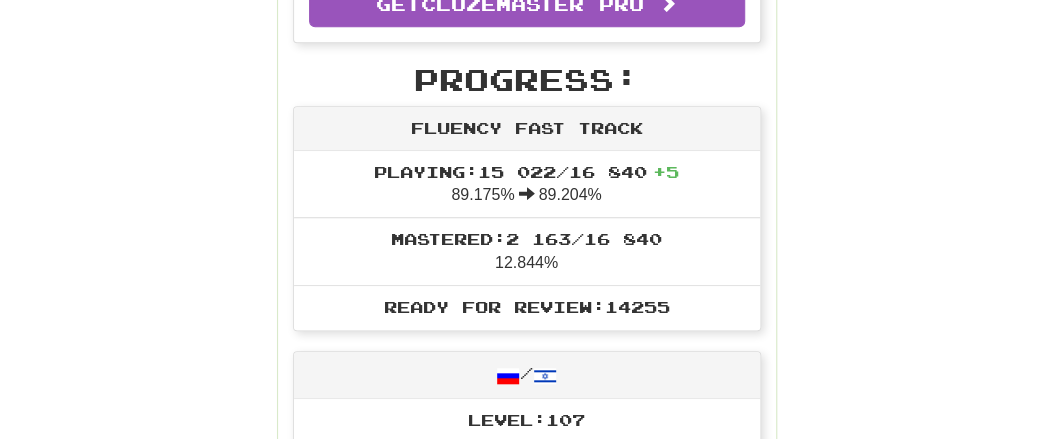 scroll, scrollTop: 538, scrollLeft: 0, axis: vertical 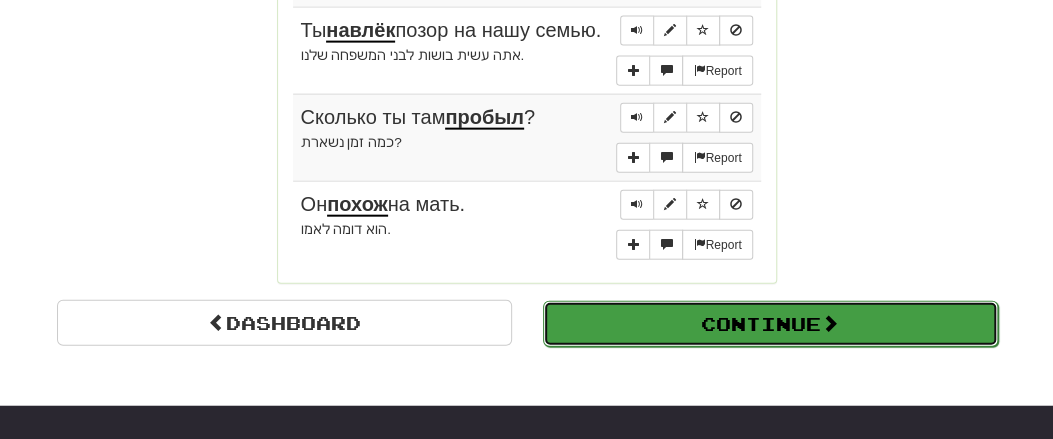 click on "Continue" at bounding box center (770, 324) 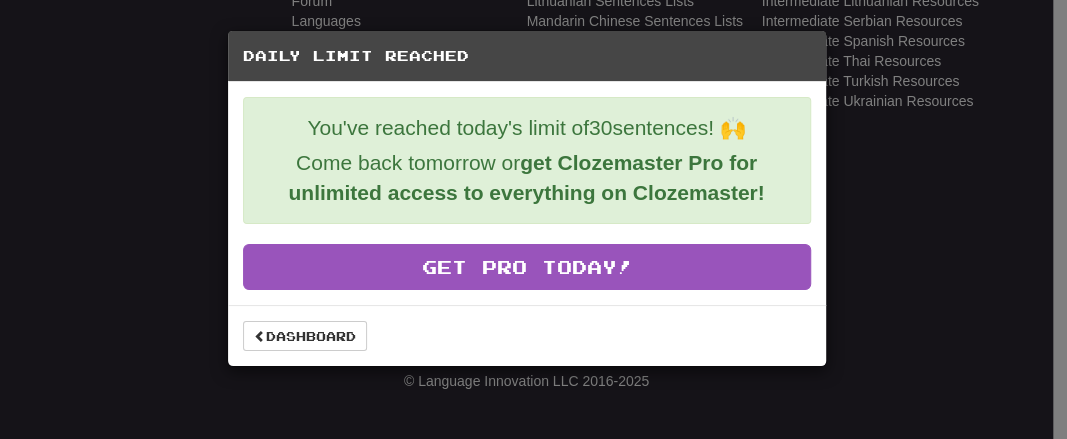 scroll, scrollTop: 866, scrollLeft: 0, axis: vertical 